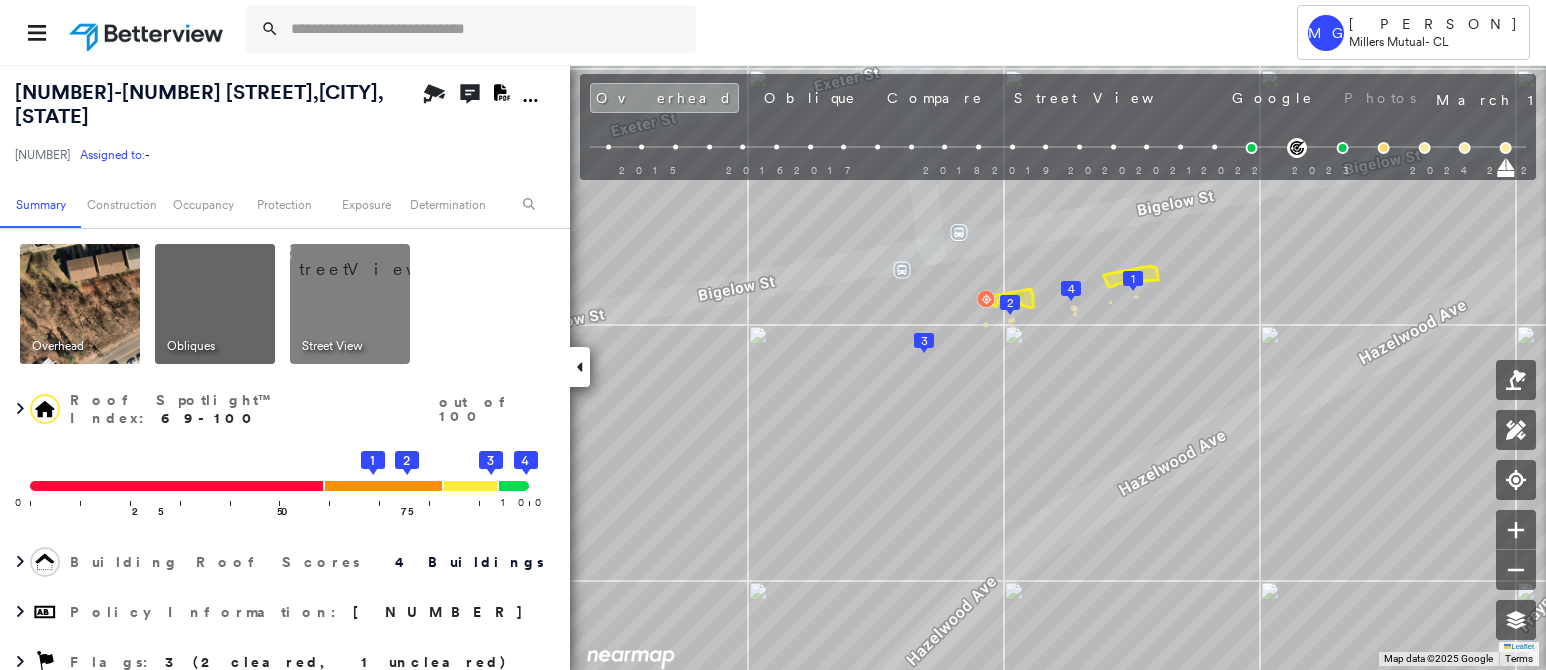 scroll, scrollTop: 0, scrollLeft: 0, axis: both 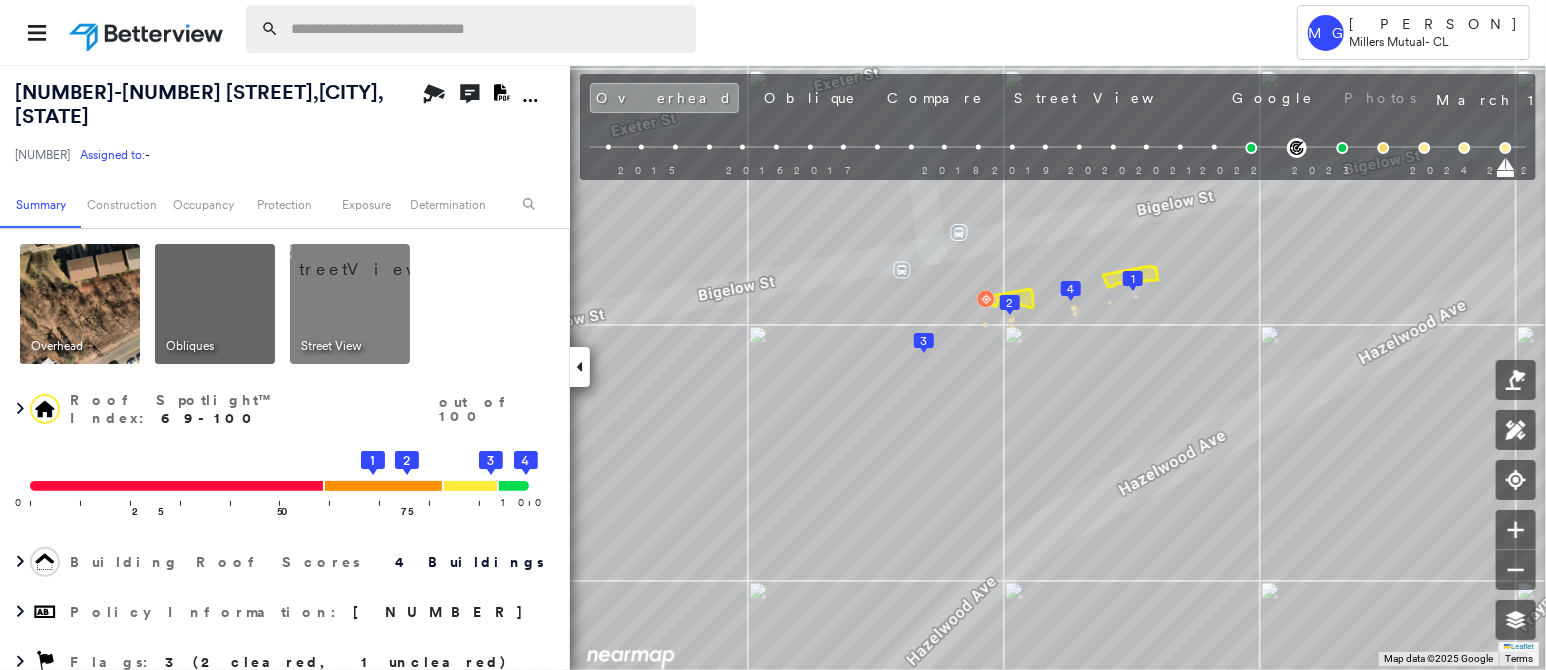 click at bounding box center [487, 29] 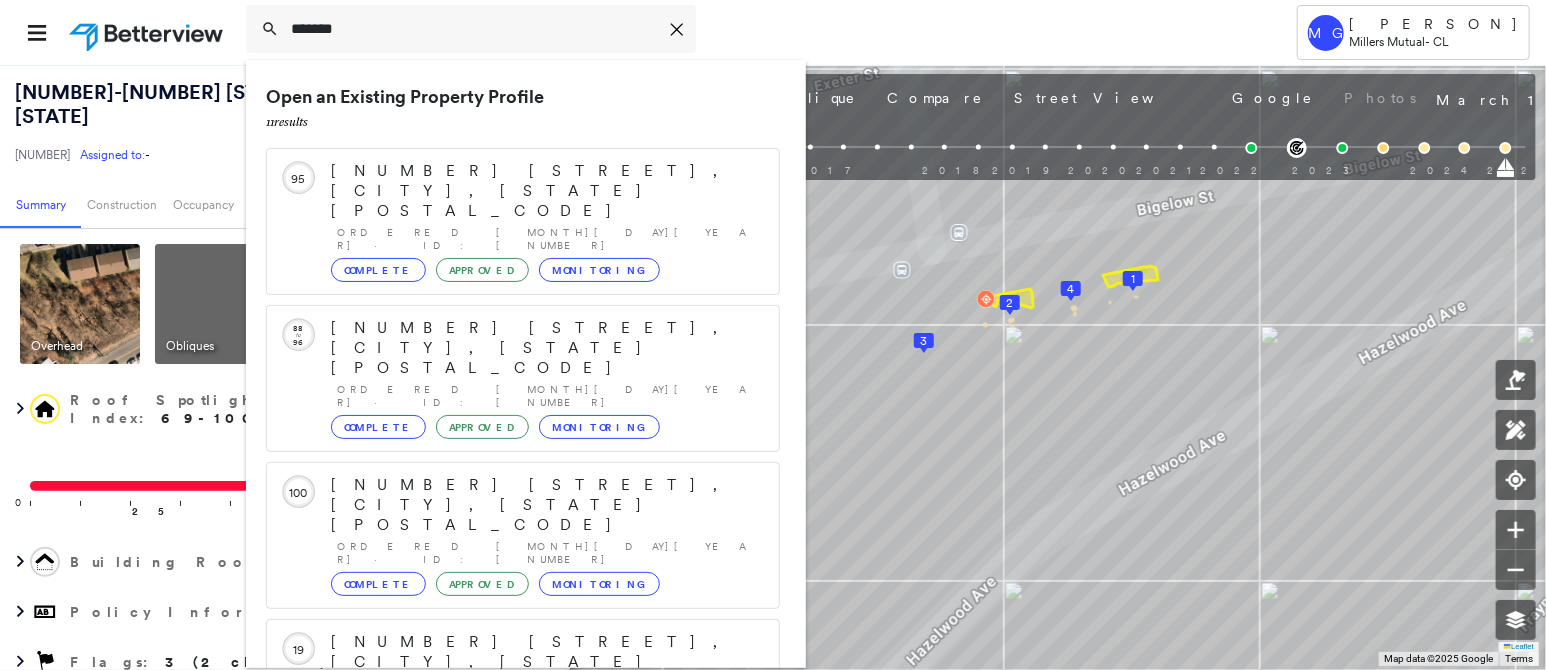type on "*******" 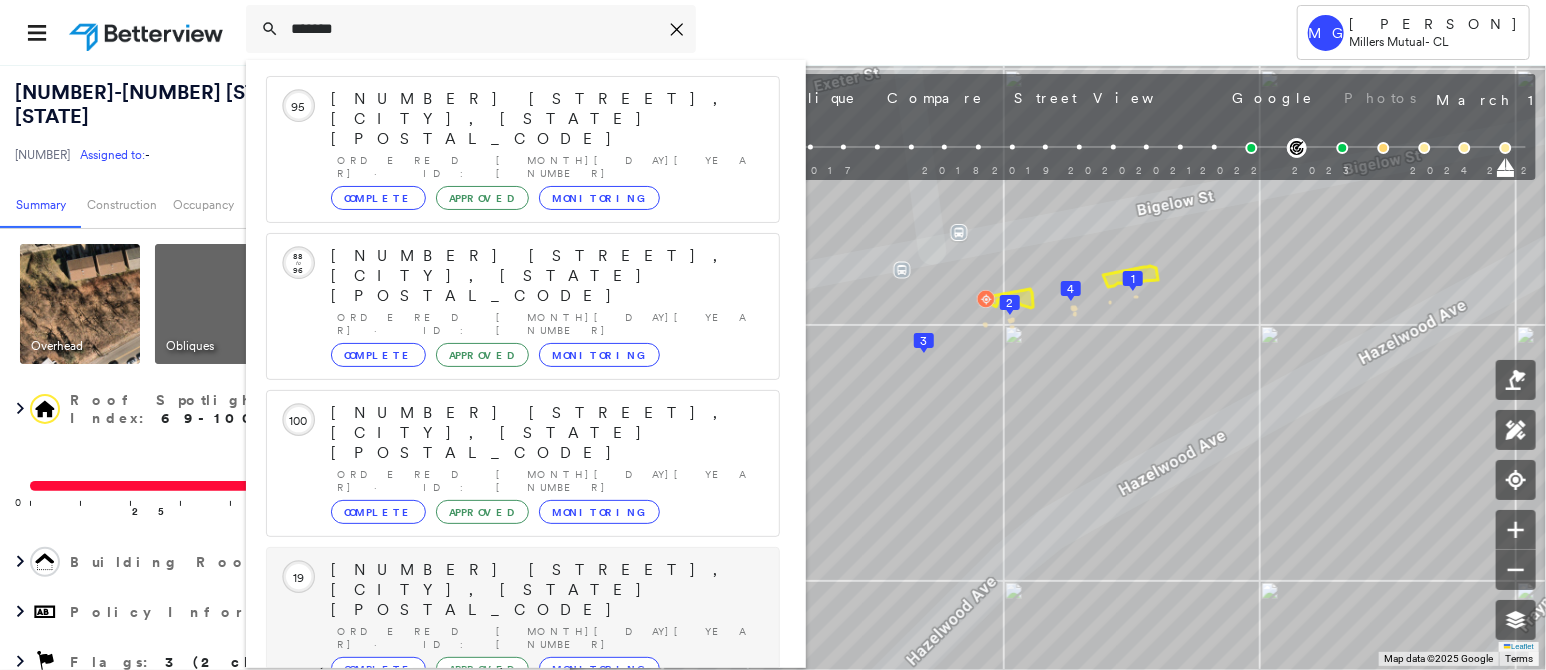 scroll, scrollTop: 100, scrollLeft: 0, axis: vertical 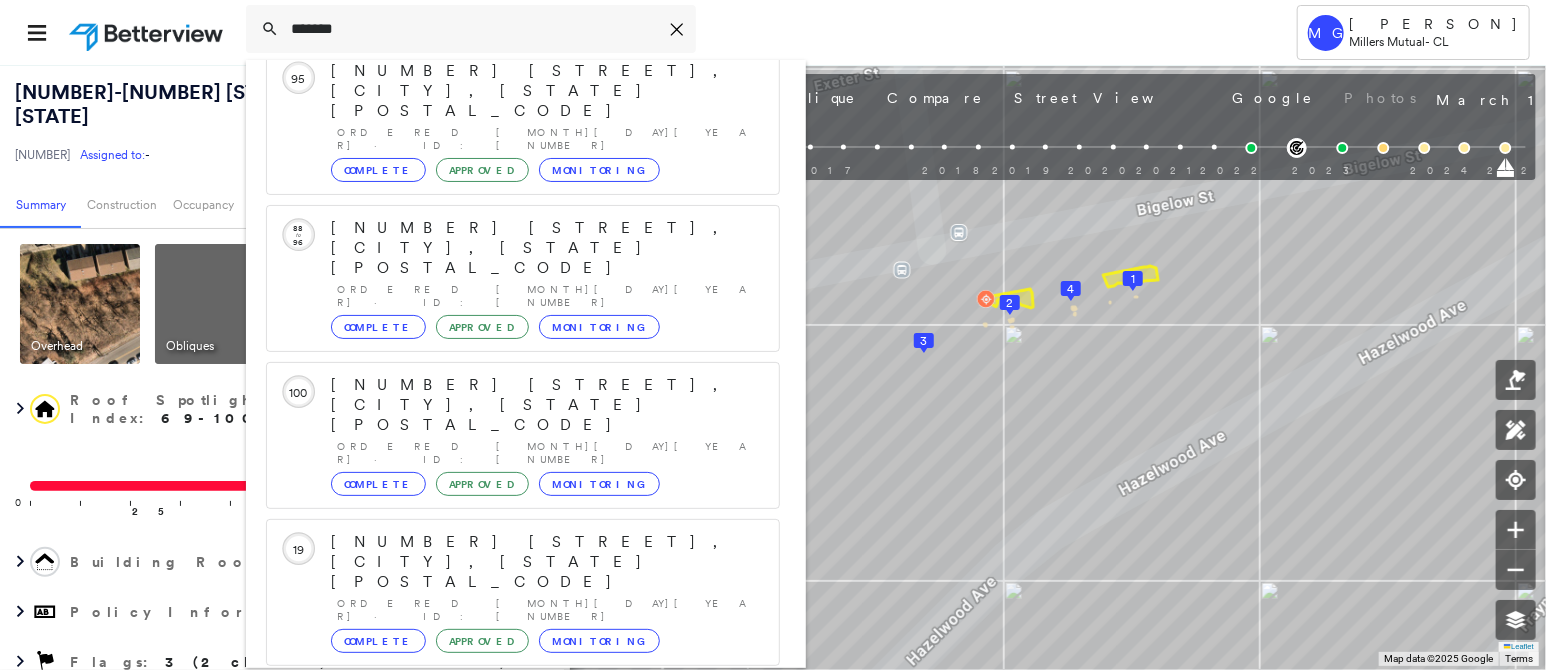 click on "Show  5  more existing properties" at bounding box center [524, 866] 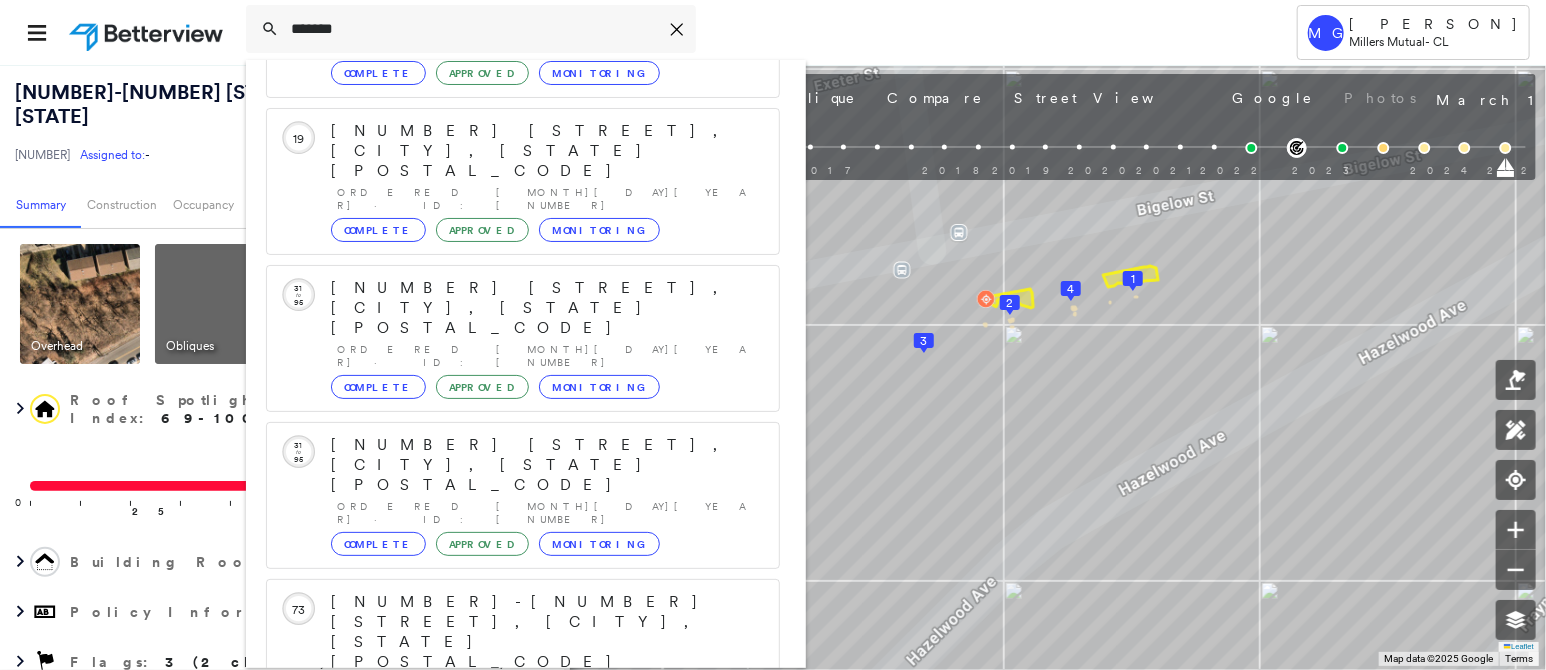 scroll, scrollTop: 582, scrollLeft: 0, axis: vertical 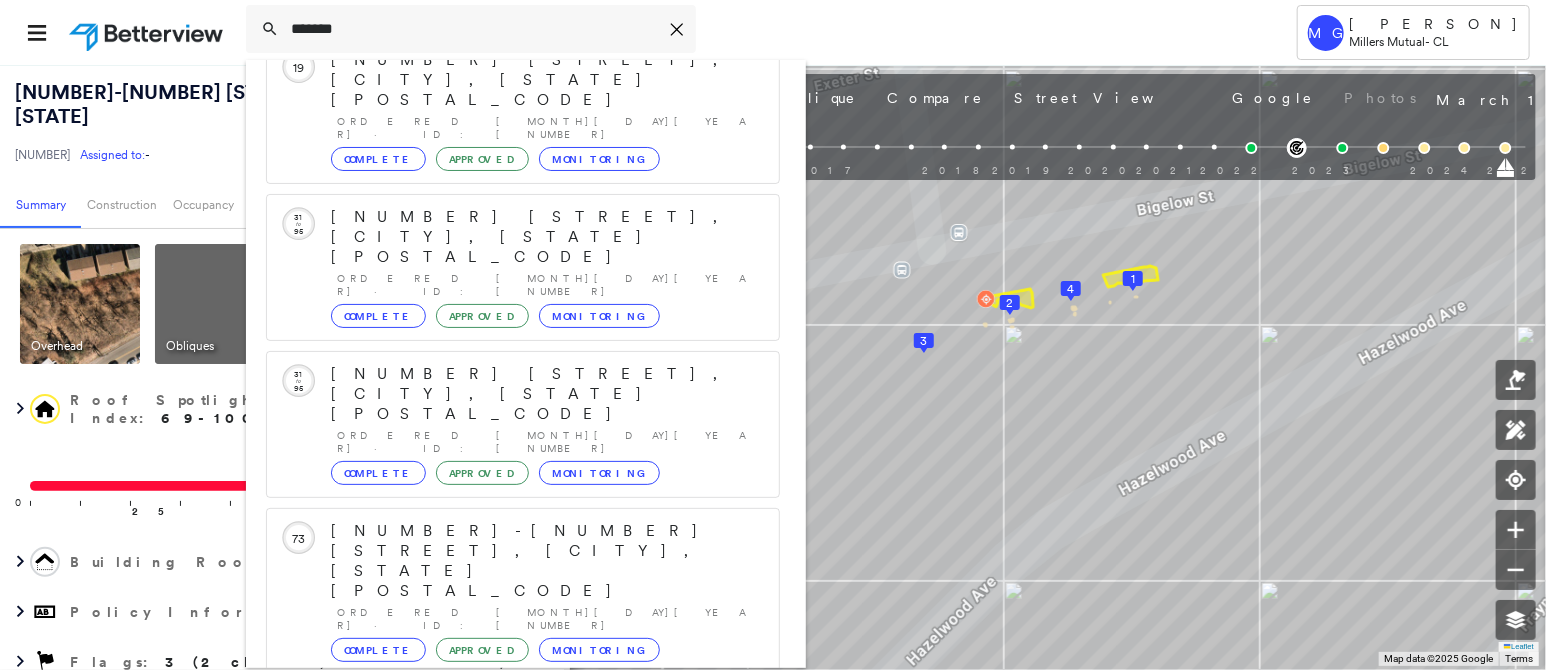 click on "Show  1  more existing properties" at bounding box center [524, 1249] 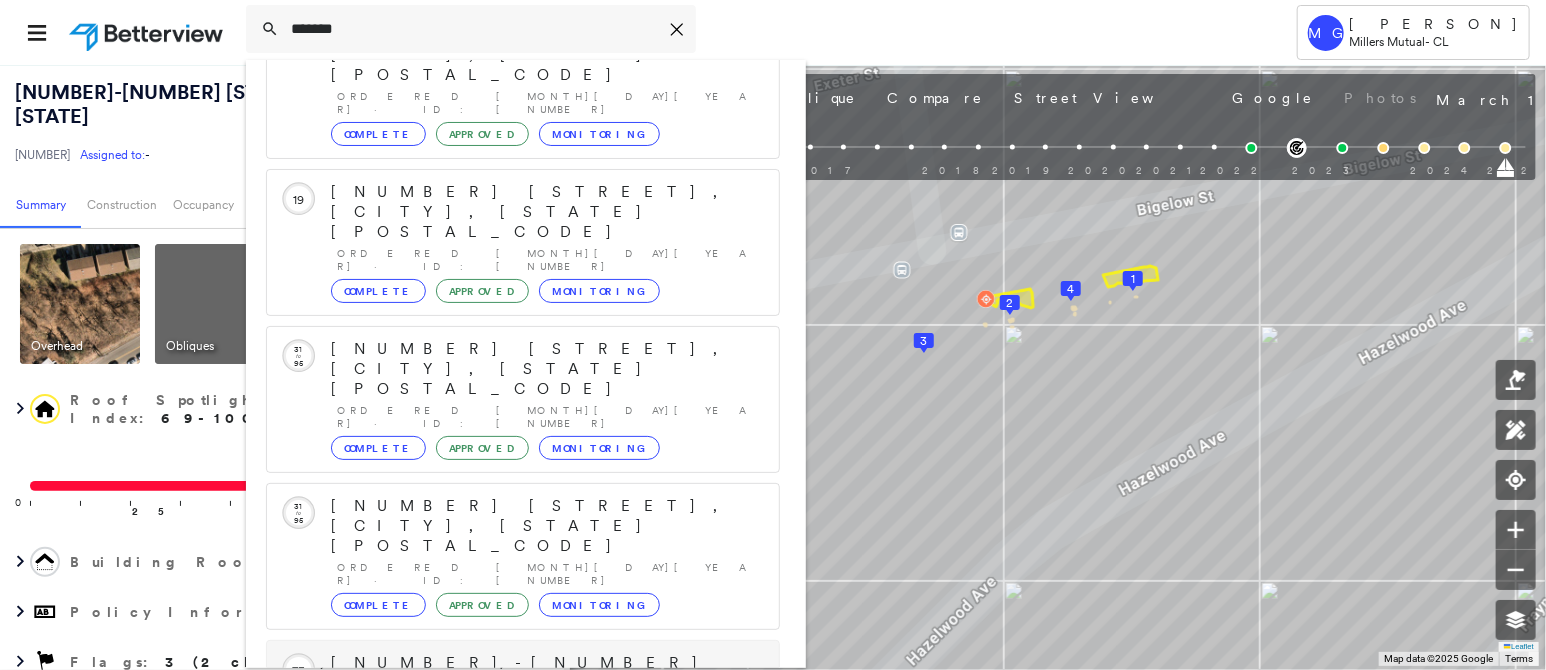 scroll, scrollTop: 350, scrollLeft: 0, axis: vertical 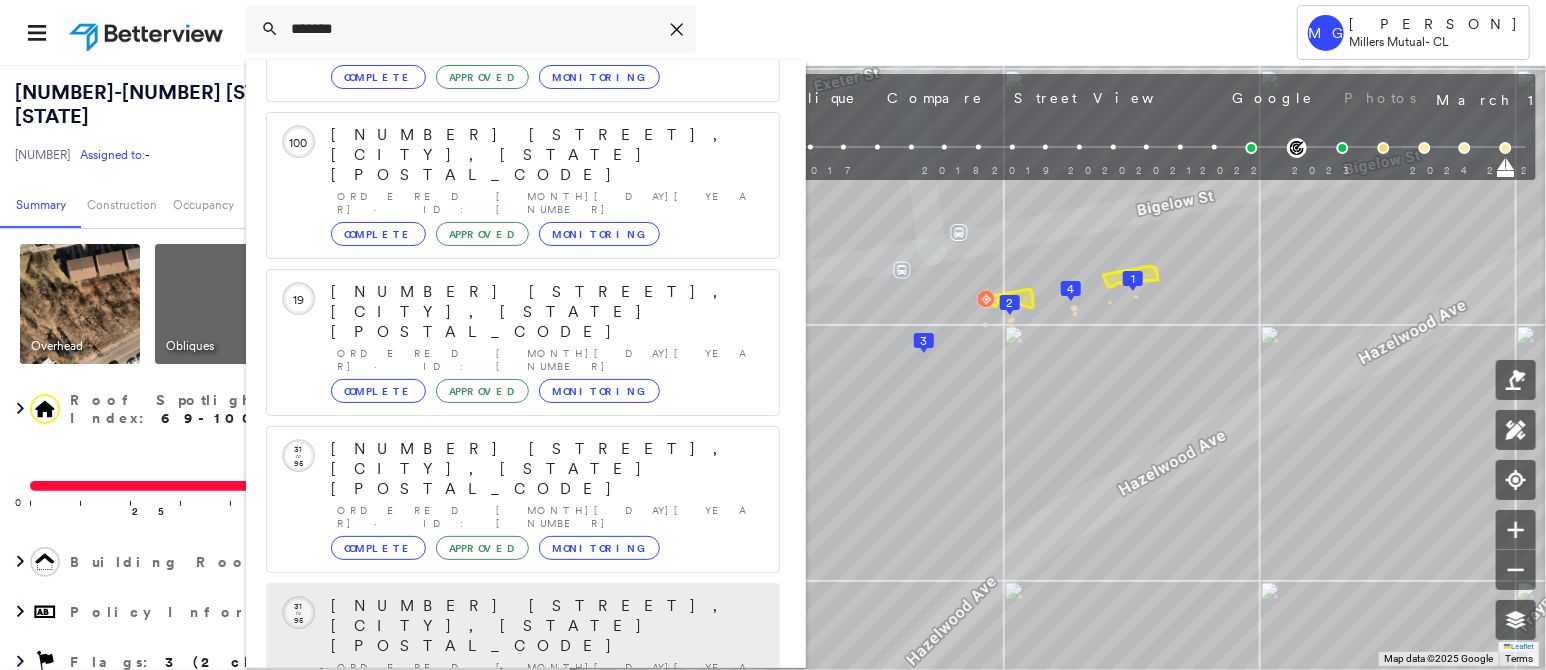 click on "Complete" at bounding box center [378, 705] 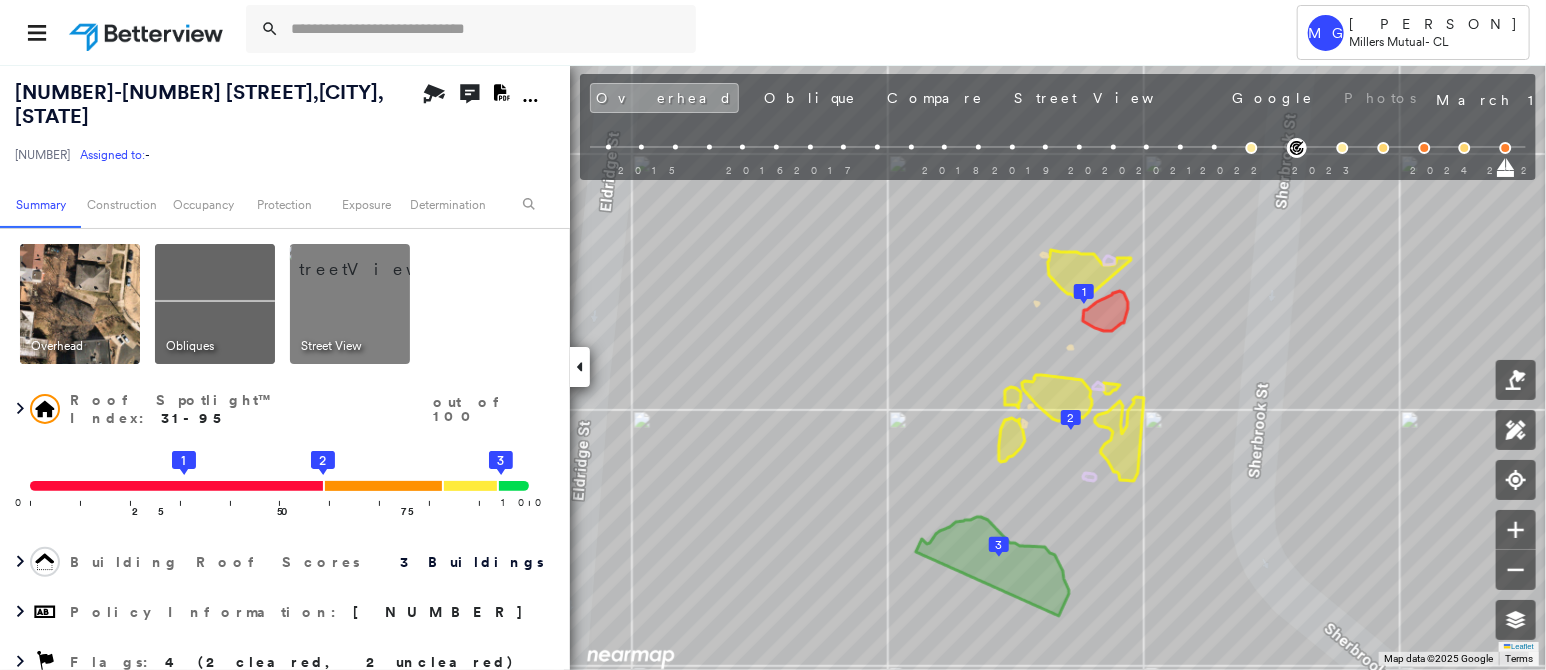 click at bounding box center [374, 259] 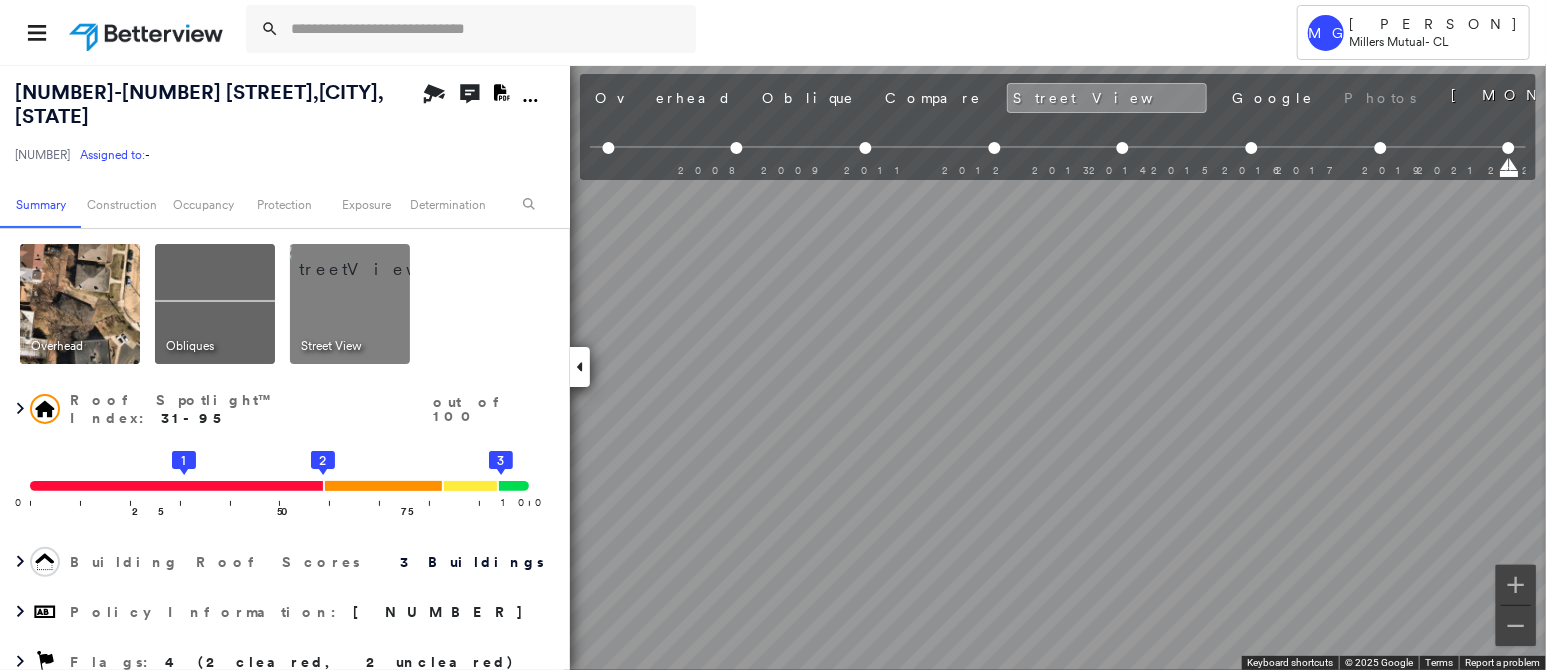 scroll, scrollTop: 0, scrollLeft: 387, axis: horizontal 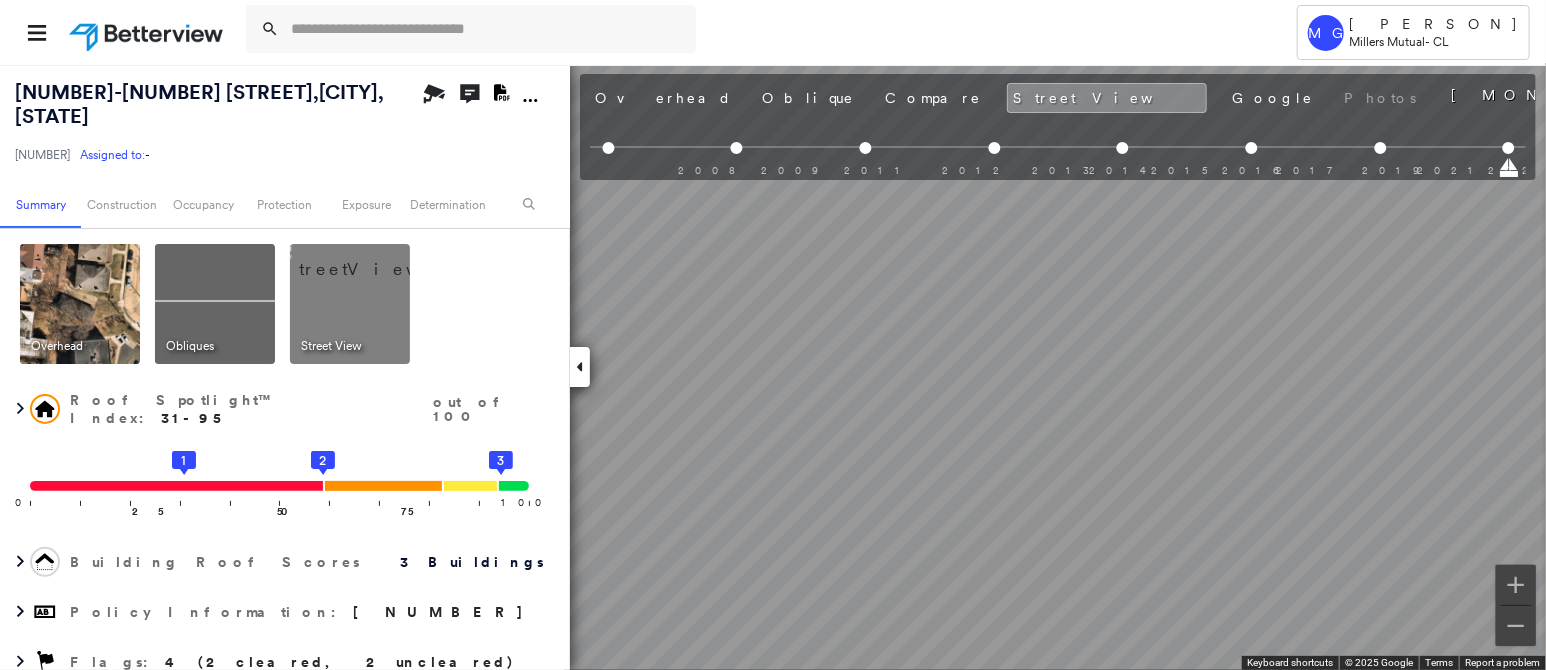 click on "Tower MG [PERSON] Millers Mutual  -   CL [NUMBER]-[NUMBER] [STREET] ,  [CITY], [STATE] [POSTAL_CODE] [NUMBER] Assigned to:  - Assigned to:  - [NUMBER] Assigned to:  - Open Comments Download PDF Report Summary Construction Occupancy Protection Exposure Determination Overhead Obliques Street View Roof Spotlight™ Index :  31-95 out of 100 0 100 25 50 1 75 2 3 Building Roof Scores 3 Buildings Policy Information :  [NUMBER] Flags :  4 (2 cleared, 2 uncleared) Construction Roof Spotlights :  Staining, Worn Shingles, Overhang, Chimney, Vent Property Features Roof Size & Shape :  3 buildings  Occupancy Protection Exposure FEMA Risk Index Additional Perils Determination Flags :  4 (2 cleared, 2 uncleared) Uncleared Flags (2) Cleared Flags  (2) LOW Low Priority Flagged [MONTH][DAY][YEAR] Clear MED Medium Flagged [MONTH][DAY][YEAR] Clear Action Taken New Entry History Quote/New Business Terms & Conditions Added ACV Endorsement Added Cosmetic Endorsement Inspection/Loss Control Report Information Added to Inspection Survey General Save Renewal" at bounding box center (773, 335) 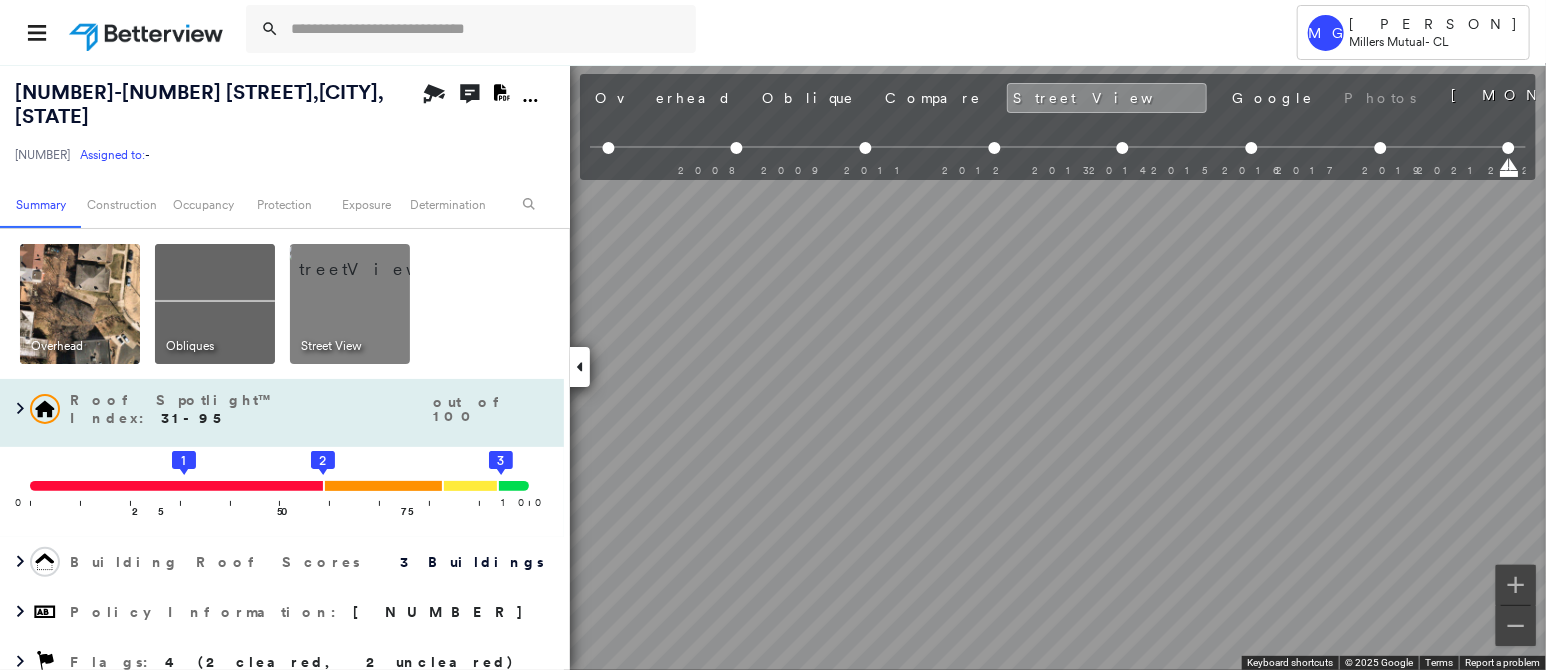 click on "[NUMBER]-[NUMBER] [STREET] ,  [CITY], [STATE] [POSTAL_CODE] [NUMBER] Assigned to:  - Assigned to:  - [NUMBER] Assigned to:  - Open Comments Download PDF Report Summary Construction Occupancy Protection Exposure Determination Overhead Obliques Street View Roof Spotlight™ Index :  31-95 out of 100 0 100 25 50 1 75 2 3 Building Roof Scores 3 Buildings Policy Information :  [NUMBER] Flags :  4 (2 cleared, 2 uncleared) Construction Roof Spotlights :  Staining, Worn Shingles, Overhang, Chimney, Vent Property Features Roof Size & Shape :  3 buildings  Occupancy Protection Exposure FEMA Risk Index Additional Perils Determination Flags :  4 (2 cleared, 2 uncleared) Uncleared Flags (2) Cleared Flags  (2) LOW Low Priority Flagged [MONTH][DAY][YEAR] Clear MED Medium Flagged [MONTH][DAY][YEAR] Clear Action Taken New Entry History Quote/New Business Terms & Conditions Added ACV Endorsement Added Cosmetic Endorsement Inspection/Loss Control Report Information Added to Inspection Survey Onsite Inspection Ordered Determined No Inspection Needed General" at bounding box center [773, 367] 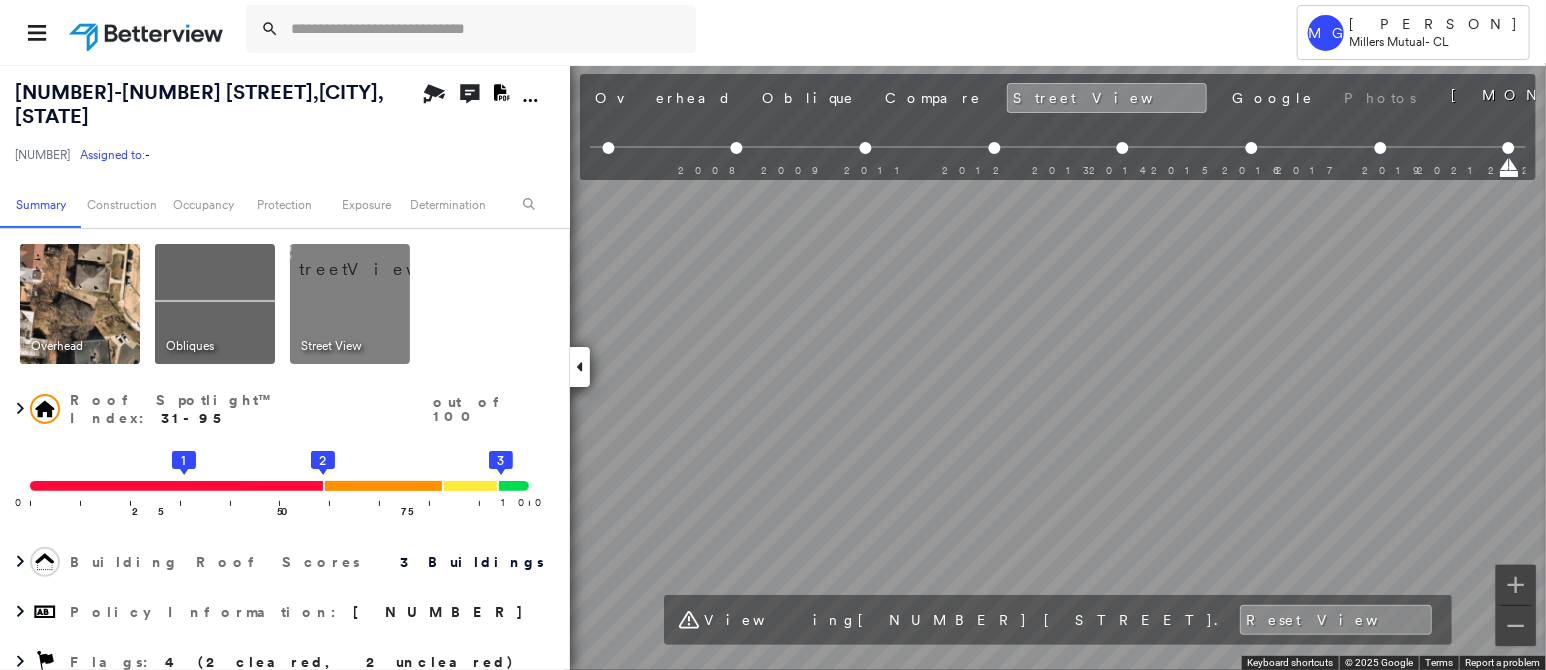 click on "Tower MG [PERSON] Millers Mutual  -   CL [NUMBER]-[NUMBER] [STREET] ,  [CITY], [STATE] [POSTAL_CODE] [NUMBER] Assigned to:  - Assigned to:  - [NUMBER] Assigned to:  - Open Comments Download PDF Report Summary Construction Occupancy Protection Exposure Determination Overhead Obliques Street View Roof Spotlight™ Index :  31-95 out of 100 0 100 25 50 1 75 2 3 Building Roof Scores 3 Buildings Policy Information :  [NUMBER] Flags :  4 (2 cleared, 2 uncleared) Construction Roof Spotlights :  Staining, Worn Shingles, Overhang, Chimney, Vent Property Features Roof Size & Shape :  3 buildings  Occupancy Protection Exposure FEMA Risk Index Additional Perils Determination Flags :  4 (2 cleared, 2 uncleared) Uncleared Flags (2) Cleared Flags  (2) LOW Low Priority Flagged [MONTH][DAY][YEAR] Clear MED Medium Flagged [MONTH][DAY][YEAR] Clear Action Taken New Entry History Quote/New Business Terms & Conditions Added ACV Endorsement Added Cosmetic Endorsement Inspection/Loss Control Report Information Added to Inspection Survey General Save Renewal" at bounding box center [773, 335] 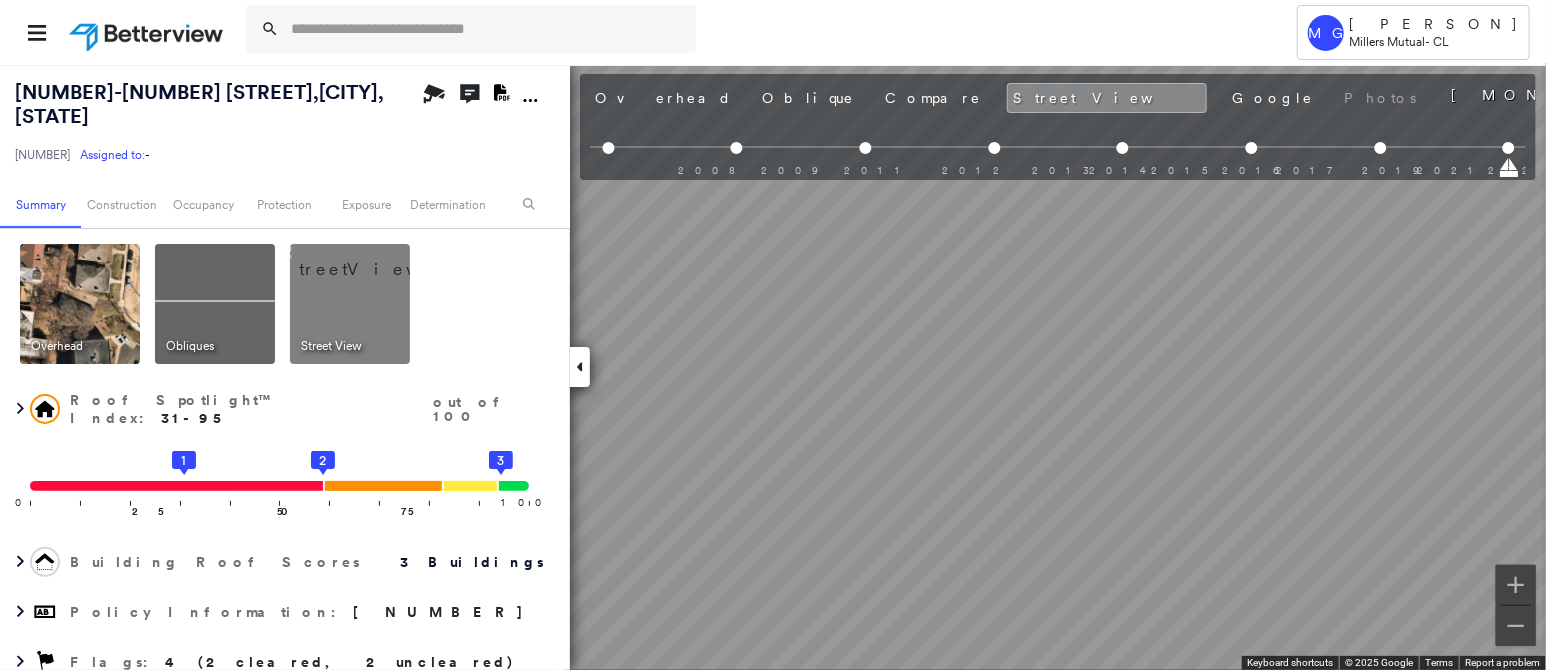 click on "Tower MG [PERSON] Millers Mutual  -   CL [NUMBER]-[NUMBER] [STREET] ,  [CITY], [STATE] [POSTAL_CODE] [NUMBER] Assigned to:  - Assigned to:  - [NUMBER] Assigned to:  - Open Comments Download PDF Report Summary Construction Occupancy Protection Exposure Determination Overhead Obliques Street View Roof Spotlight™ Index :  31-95 out of 100 0 100 25 50 1 75 2 3 Building Roof Scores 3 Buildings Policy Information :  [NUMBER] Flags :  4 (2 cleared, 2 uncleared) Construction Roof Spotlights :  Staining, Worn Shingles, Overhang, Chimney, Vent Property Features Roof Size & Shape :  3 buildings  Occupancy Protection Exposure FEMA Risk Index Additional Perils Determination Flags :  4 (2 cleared, 2 uncleared) Uncleared Flags (2) Cleared Flags  (2) LOW Low Priority Flagged [MONTH][DAY][YEAR] Clear MED Medium Flagged [MONTH][DAY][YEAR] Clear Action Taken New Entry History Quote/New Business Terms & Conditions Added ACV Endorsement Added Cosmetic Endorsement Inspection/Loss Control Report Information Added to Inspection Survey General Save Renewal" at bounding box center [773, 335] 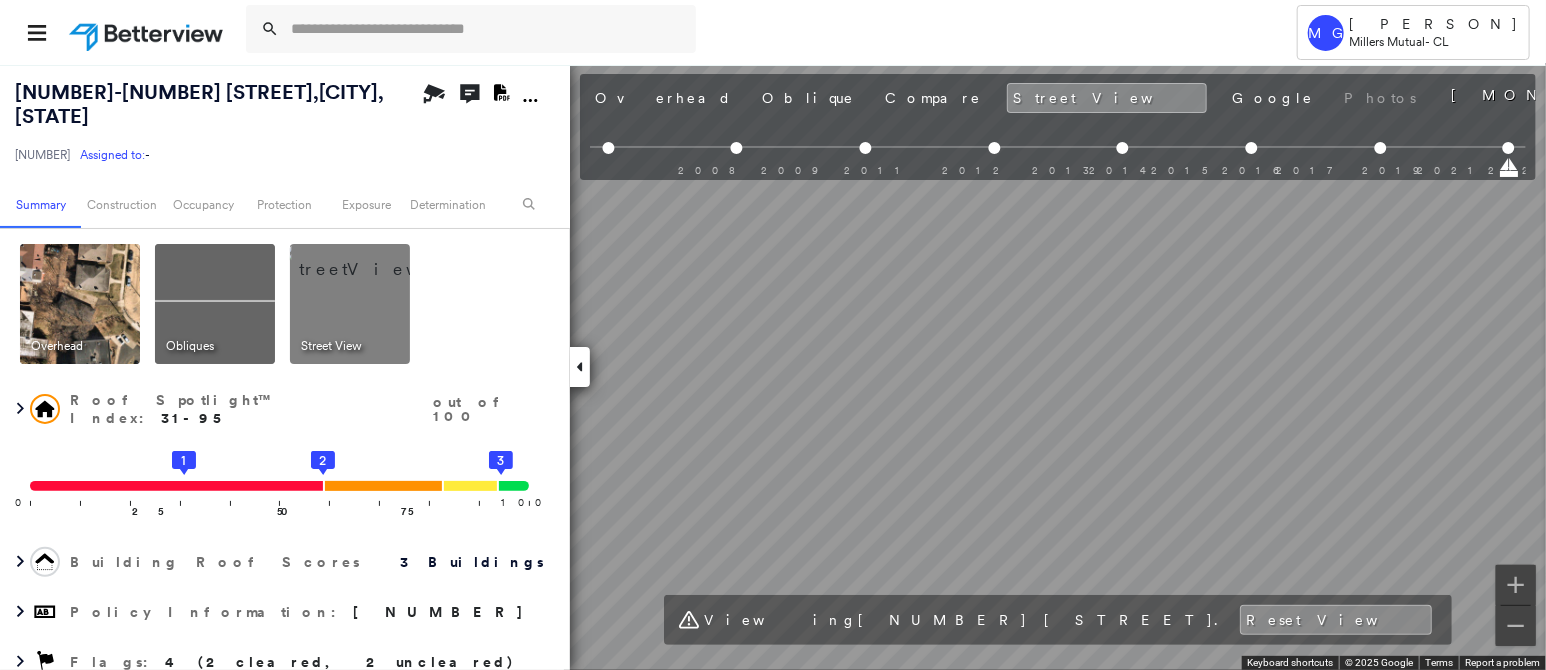 click on "Tower MG [PERSON] Millers Mutual  -   CL [NUMBER]-[NUMBER] [STREET] ,  [CITY], [STATE] [POSTAL_CODE] [NUMBER] Assigned to:  - Assigned to:  - [NUMBER] Assigned to:  - Open Comments Download PDF Report Summary Construction Occupancy Protection Exposure Determination Overhead Obliques Street View Roof Spotlight™ Index :  31-95 out of 100 0 100 25 50 1 75 2 3 Building Roof Scores 3 Buildings Policy Information :  [NUMBER] Flags :  4 (2 cleared, 2 uncleared) Construction Roof Spotlights :  Staining, Worn Shingles, Overhang, Chimney, Vent Property Features Roof Size & Shape :  3 buildings  Occupancy Protection Exposure FEMA Risk Index Additional Perils Determination Flags :  4 (2 cleared, 2 uncleared) Uncleared Flags (2) Cleared Flags  (2) LOW Low Priority Flagged [MONTH][DAY][YEAR] Clear MED Medium Flagged [MONTH][DAY][YEAR] Clear Action Taken New Entry History Quote/New Business Terms & Conditions Added ACV Endorsement Added Cosmetic Endorsement Inspection/Loss Control Report Information Added to Inspection Survey General Save Renewal" at bounding box center [773, 335] 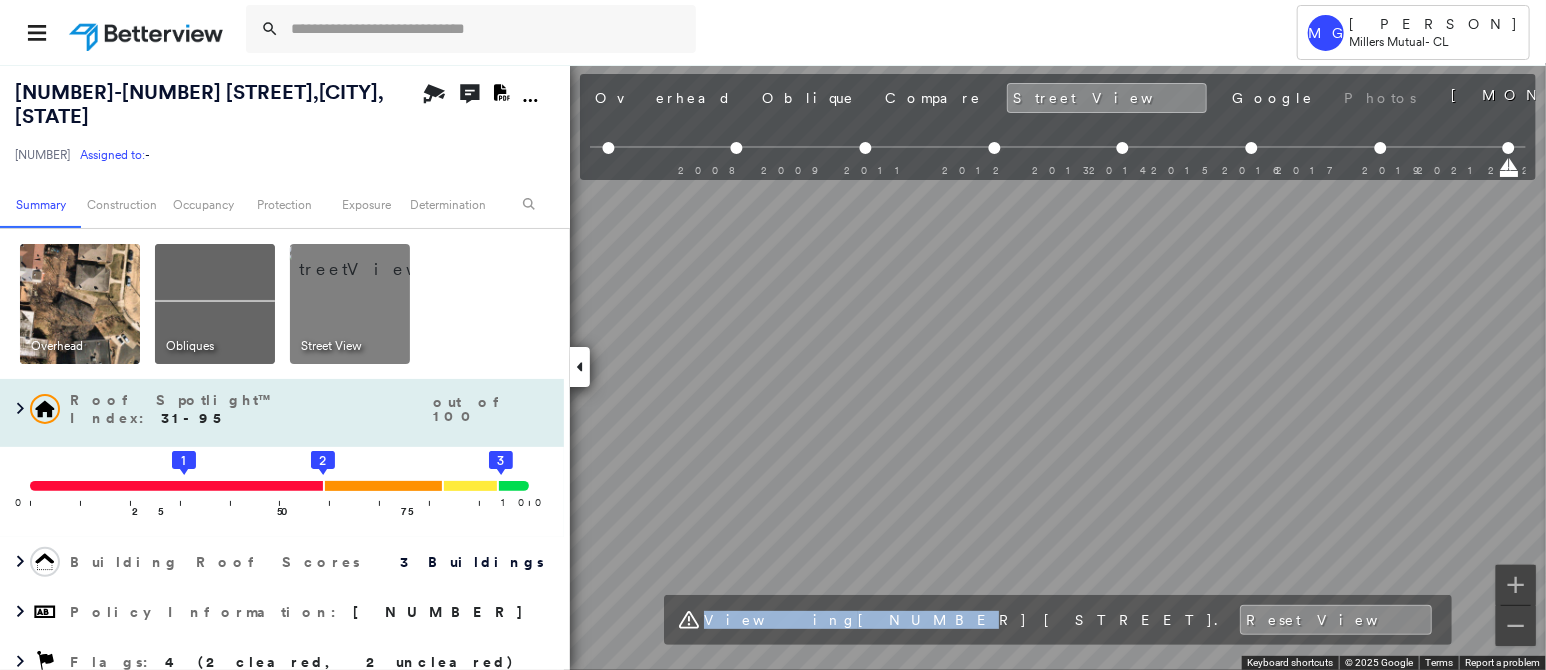 drag, startPoint x: 1042, startPoint y: 621, endPoint x: 324, endPoint y: 427, distance: 743.74725 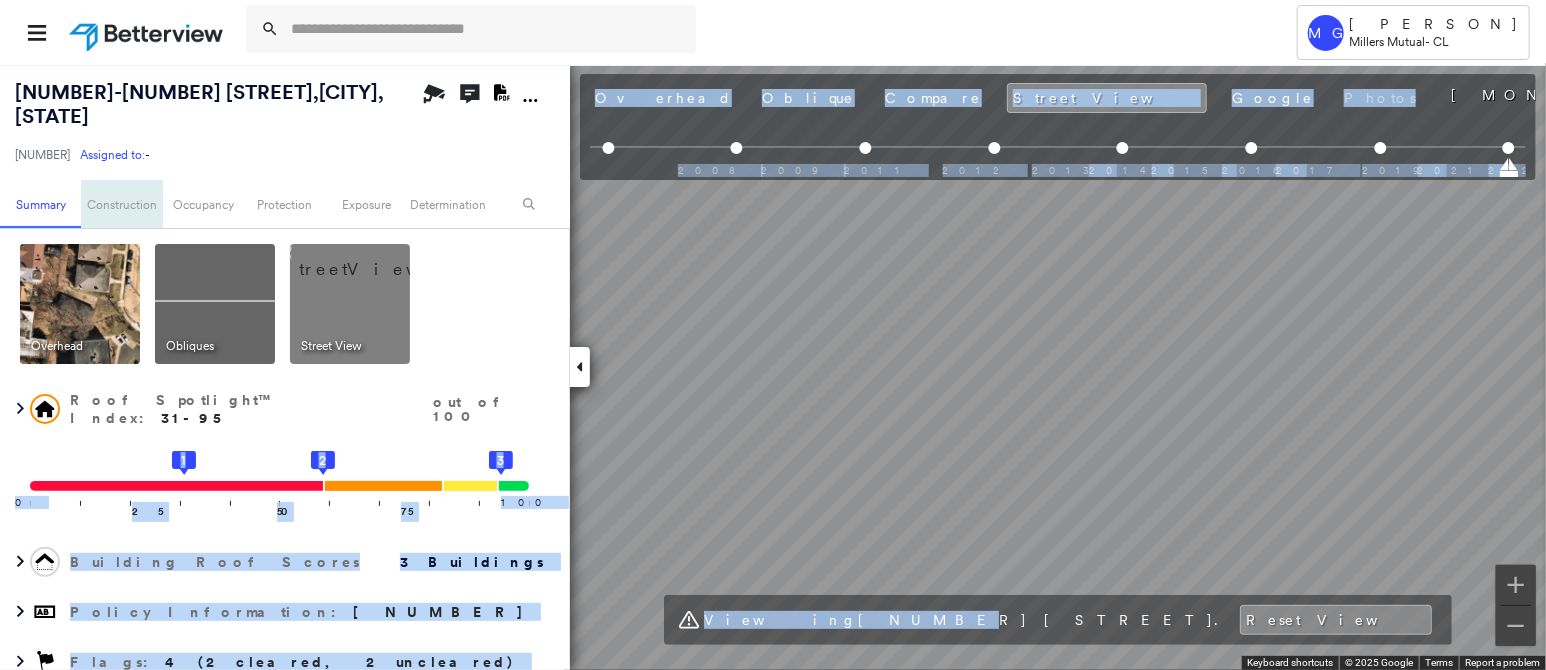 click on "[NUMBER]-[NUMBER] [STREET] ,  [CITY], [STATE] [POSTAL_CODE] [NUMBER] Assigned to:  - Assigned to:  - [NUMBER] Assigned to:  - Open Comments Download PDF Report Summary Construction Occupancy Protection Exposure Determination Overhead Obliques Street View Roof Spotlight™ Index :  31-95 out of 100 0 100 25 50 1 75 2 3 Building Roof Scores 3 Buildings Policy Information :  [NUMBER] Flags :  4 (2 cleared, 2 uncleared) Construction Roof Spotlights :  Staining, Worn Shingles, Overhang, Chimney, Vent Property Features Roof Size & Shape :  3 buildings  Occupancy Protection Exposure FEMA Risk Index Additional Perils Determination Flags :  4 (2 cleared, 2 uncleared) Uncleared Flags (2) Cleared Flags  (2) LOW Low Priority Flagged [MONTH][DAY][YEAR] Clear MED Medium Flagged [MONTH][DAY][YEAR] Clear Action Taken New Entry History Quote/New Business Terms & Conditions Added ACV Endorsement Added Cosmetic Endorsement Inspection/Loss Control Report Information Added to Inspection Survey Onsite Inspection Ordered Determined No Inspection Needed General" at bounding box center (773, 367) 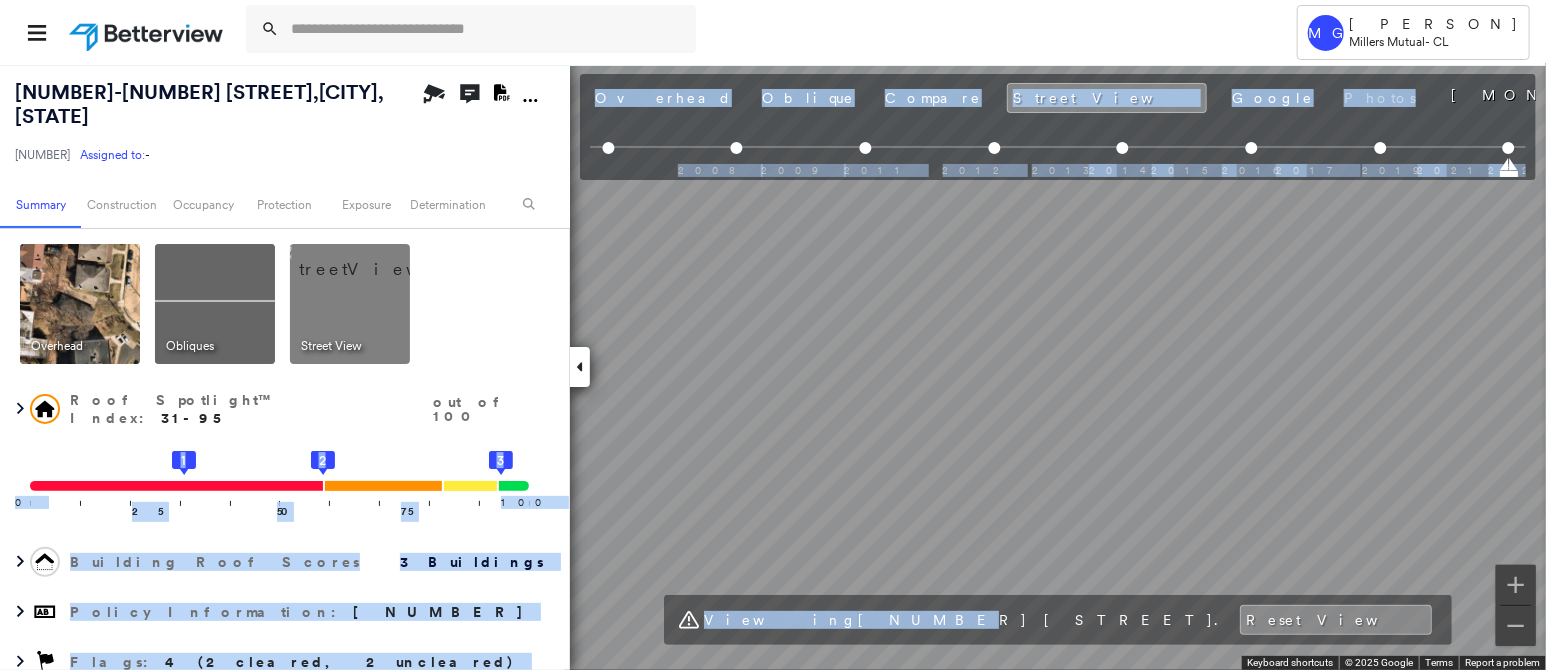 click on "Tower MG [PERSON] Millers Mutual  -   CL [NUMBER]-[NUMBER] [STREET] ,  [CITY], [STATE] [POSTAL_CODE] [NUMBER] Assigned to:  - Assigned to:  - [NUMBER] Assigned to:  - Open Comments Download PDF Report Summary Construction Occupancy Protection Exposure Determination Overhead Obliques Street View Roof Spotlight™ Index :  31-95 out of 100 0 100 25 50 1 75 2 3 Building Roof Scores 3 Buildings Policy Information :  [NUMBER] Flags :  4 (2 cleared, 2 uncleared) Construction Roof Spotlights :  Staining, Worn Shingles, Overhang, Chimney, Vent Property Features Roof Size & Shape :  3 buildings  Occupancy Protection Exposure FEMA Risk Index Additional Perils Determination Flags :  4 (2 cleared, 2 uncleared) Uncleared Flags (2) Cleared Flags  (2) LOW Low Priority Flagged [MONTH][DAY][YEAR] Clear MED Medium Flagged [MONTH][DAY][YEAR] Clear Action Taken New Entry History Quote/New Business Terms & Conditions Added ACV Endorsement Added Cosmetic Endorsement Inspection/Loss Control Report Information Added to Inspection Survey General Save Renewal" at bounding box center [773, 335] 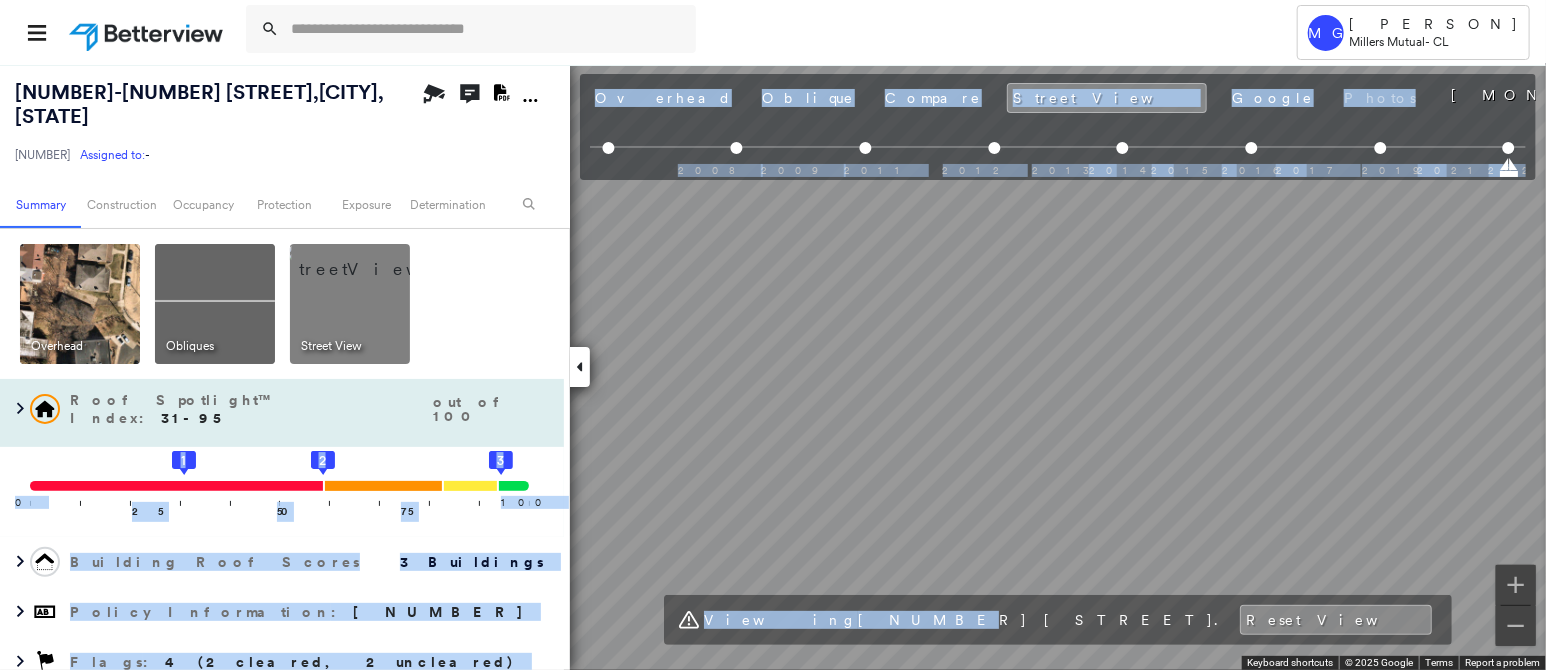 click on "[NUMBER]-[NUMBER] [STREET] ,  [CITY], [STATE] [POSTAL_CODE] [NUMBER] Assigned to:  - Assigned to:  - [NUMBER] Assigned to:  - Open Comments Download PDF Report Summary Construction Occupancy Protection Exposure Determination Overhead Obliques Street View Roof Spotlight™ Index :  31-95 out of 100 0 100 25 50 1 75 2 3 Building Roof Scores 3 Buildings Policy Information :  [NUMBER] Flags :  4 (2 cleared, 2 uncleared) Construction Roof Spotlights :  Staining, Worn Shingles, Overhang, Chimney, Vent Property Features Roof Size & Shape :  3 buildings  Occupancy Protection Exposure FEMA Risk Index Additional Perils Determination Flags :  4 (2 cleared, 2 uncleared) Uncleared Flags (2) Cleared Flags  (2) LOW Low Priority Flagged [MONTH][DAY][YEAR] Clear MED Medium Flagged [MONTH][DAY][YEAR] Clear Action Taken New Entry History Quote/New Business Terms & Conditions Added ACV Endorsement Added Cosmetic Endorsement Inspection/Loss Control Report Information Added to Inspection Survey Onsite Inspection Ordered Determined No Inspection Needed General" at bounding box center [773, 367] 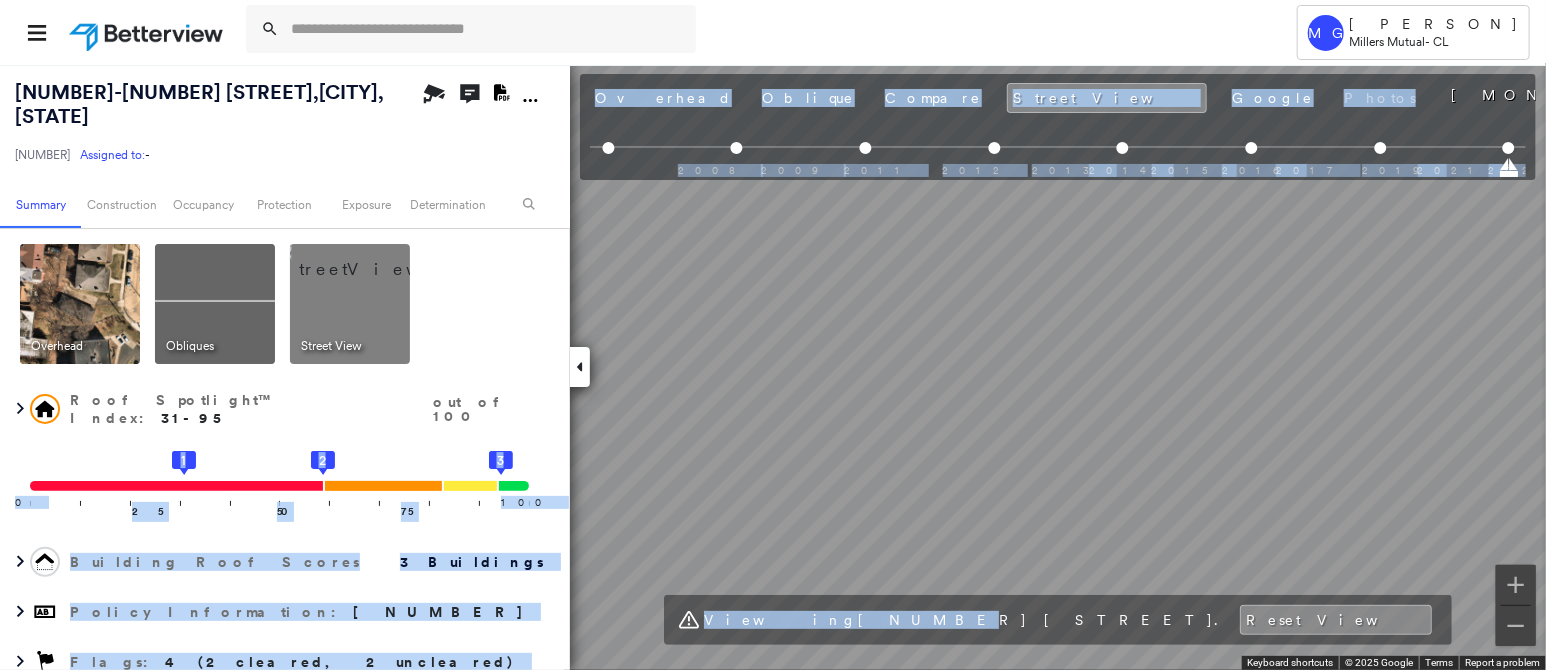 click at bounding box center (80, 304) 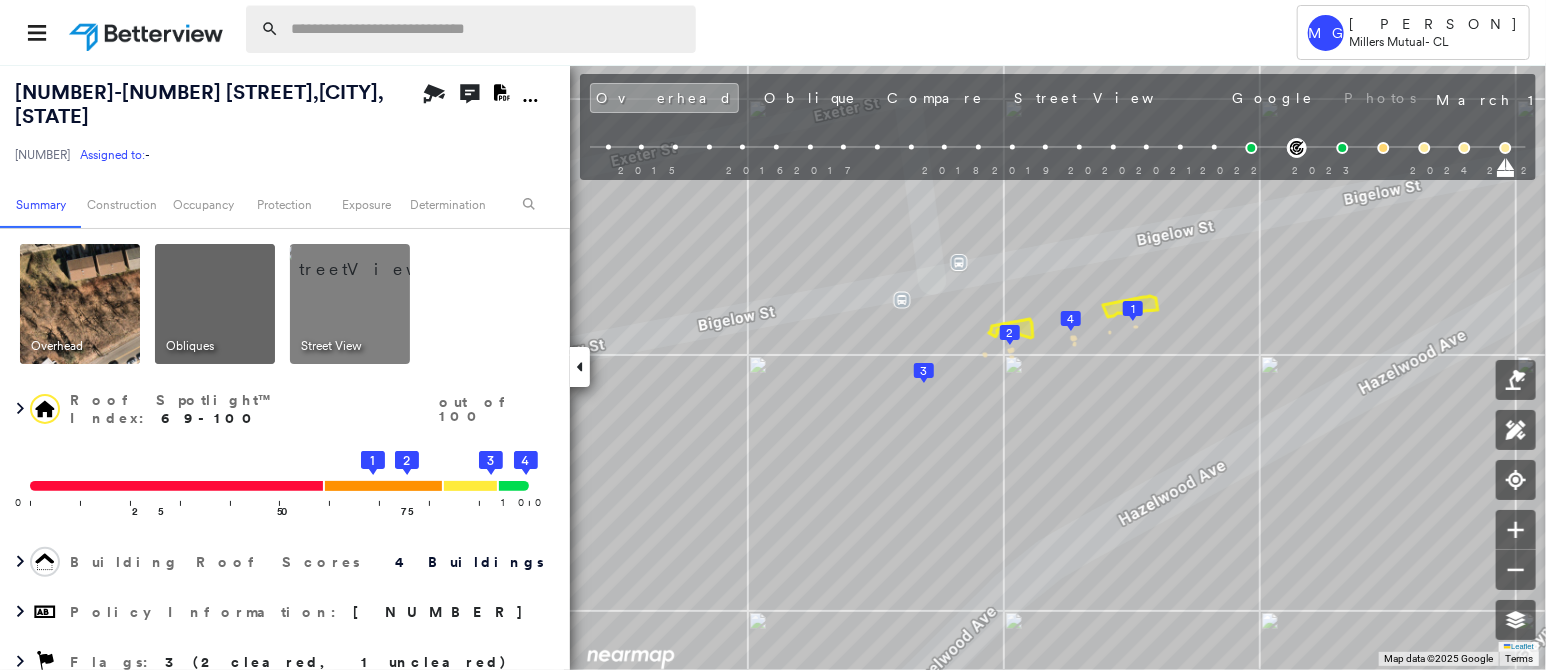 click at bounding box center [487, 29] 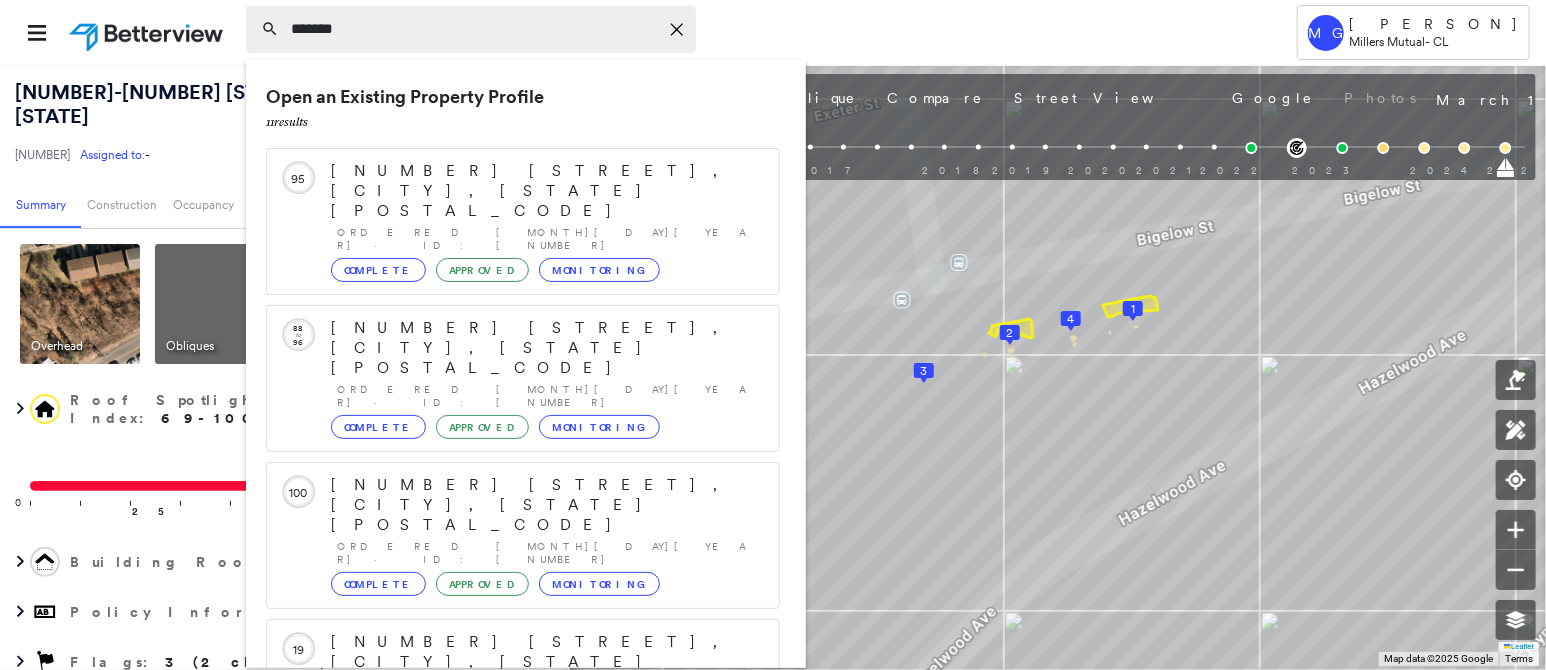 type on "*******" 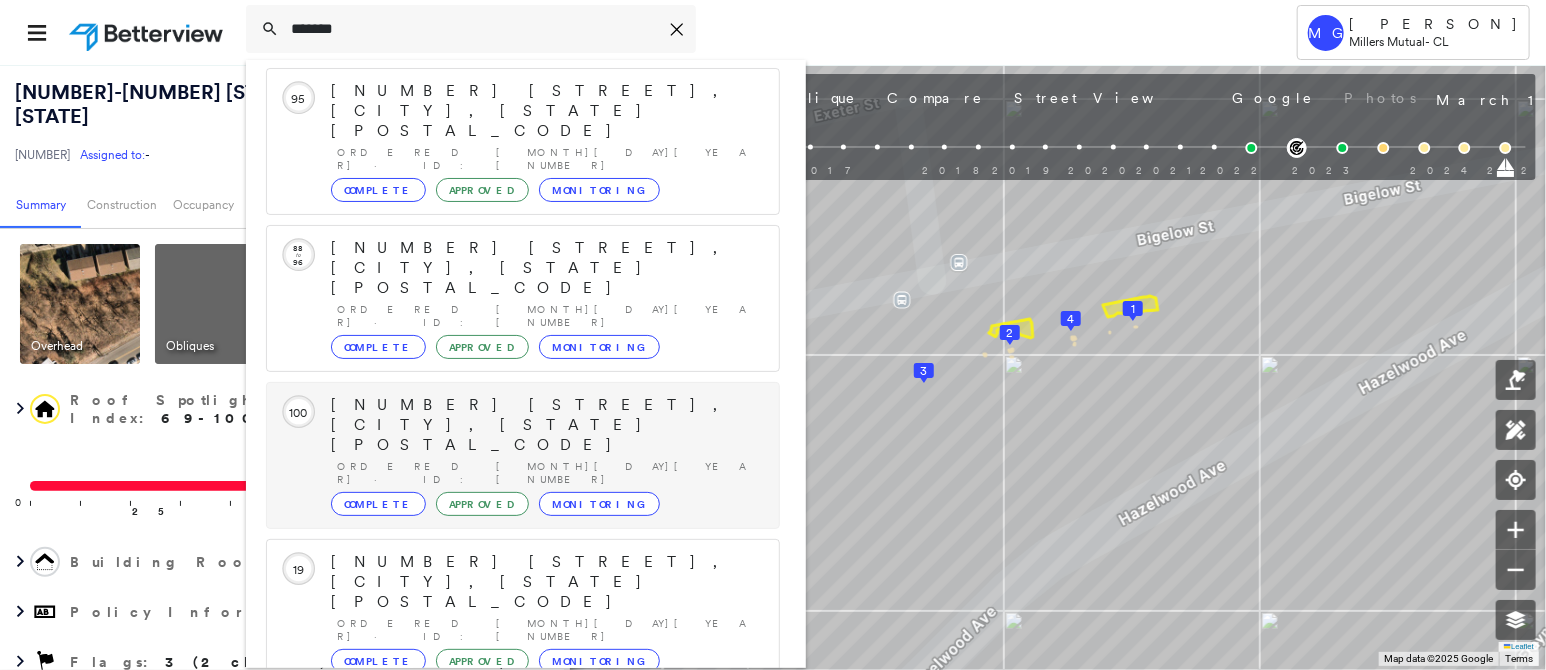scroll, scrollTop: 100, scrollLeft: 0, axis: vertical 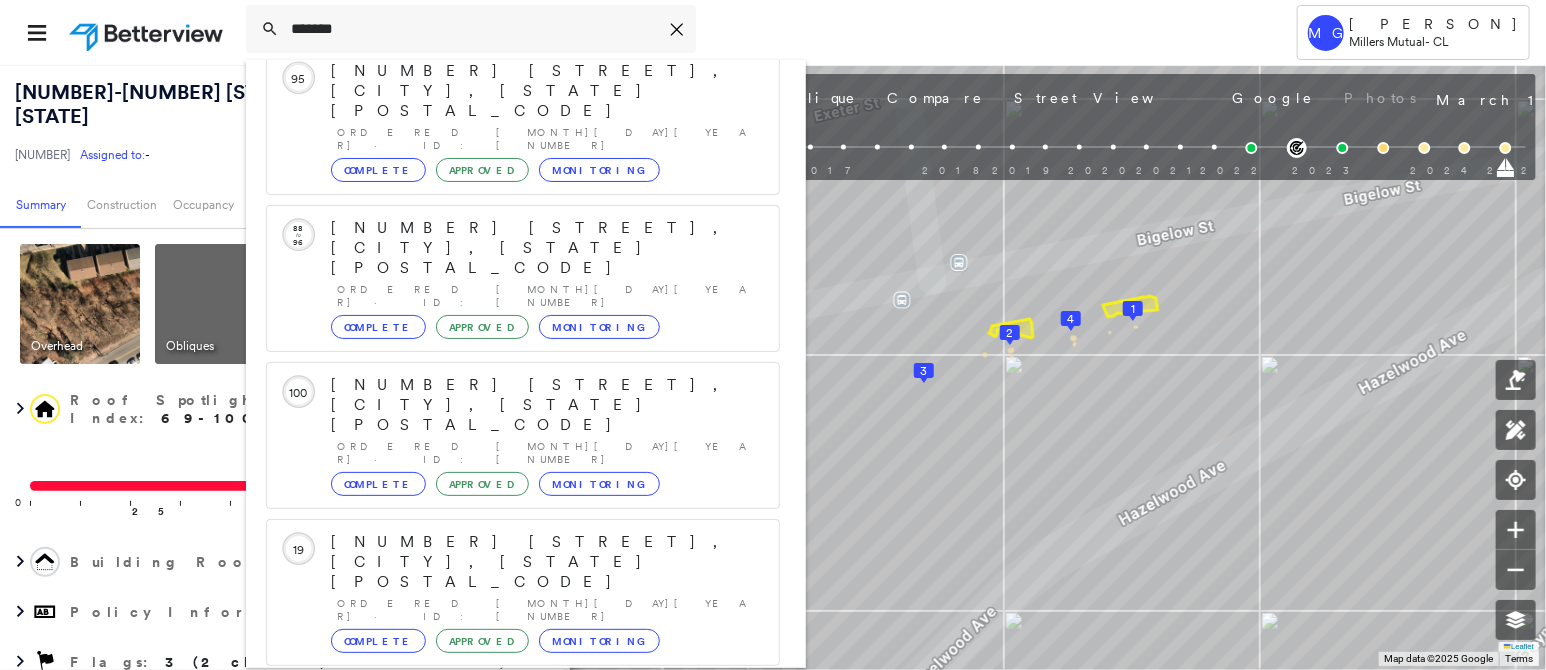 click on "Show  5  more existing properties" at bounding box center [524, 866] 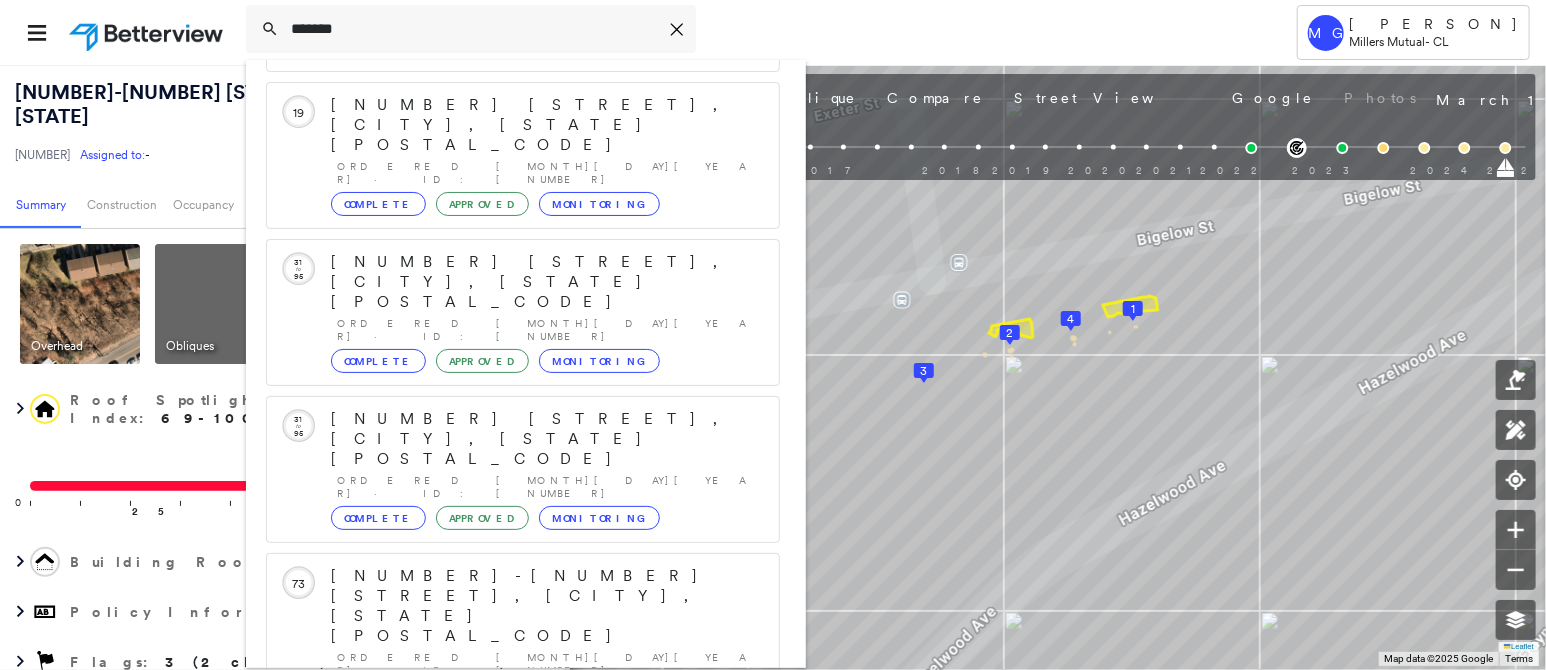 scroll, scrollTop: 582, scrollLeft: 0, axis: vertical 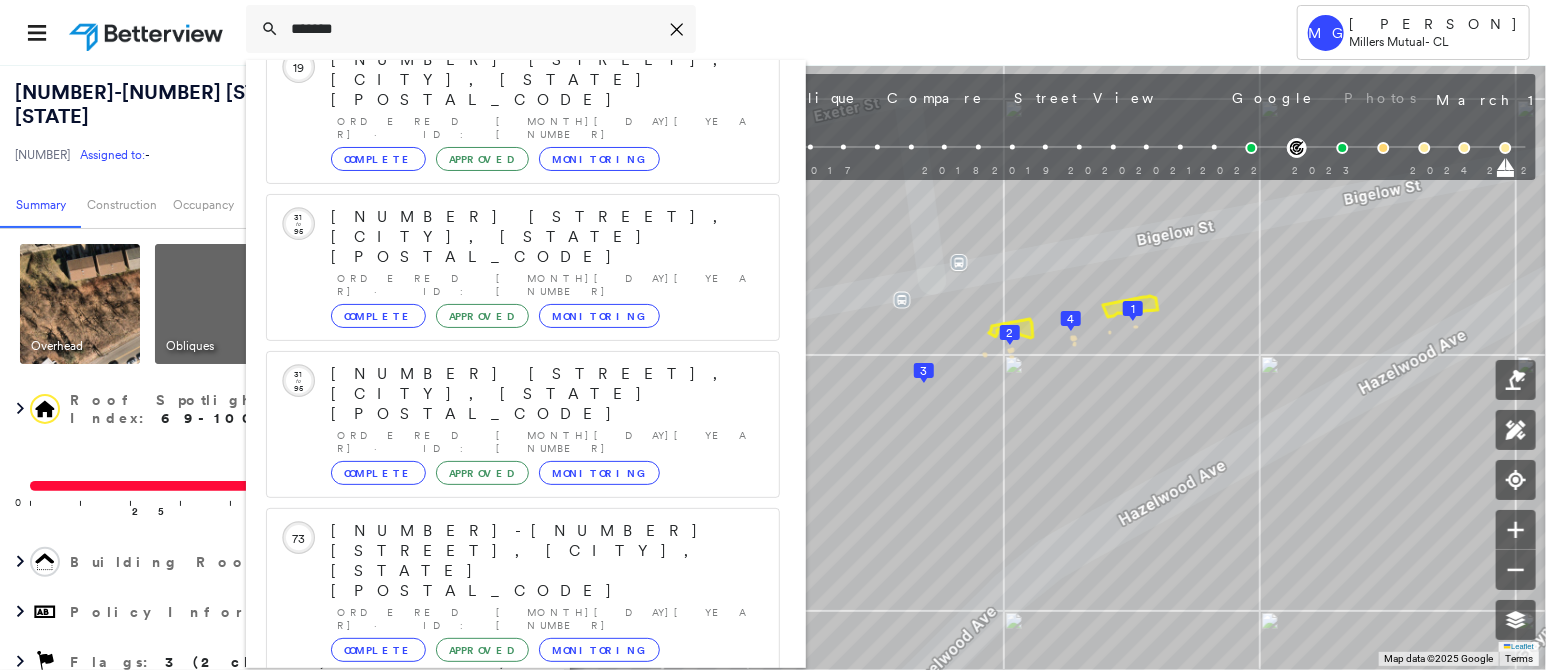 click on "Show  1  more existing properties" at bounding box center [524, 1249] 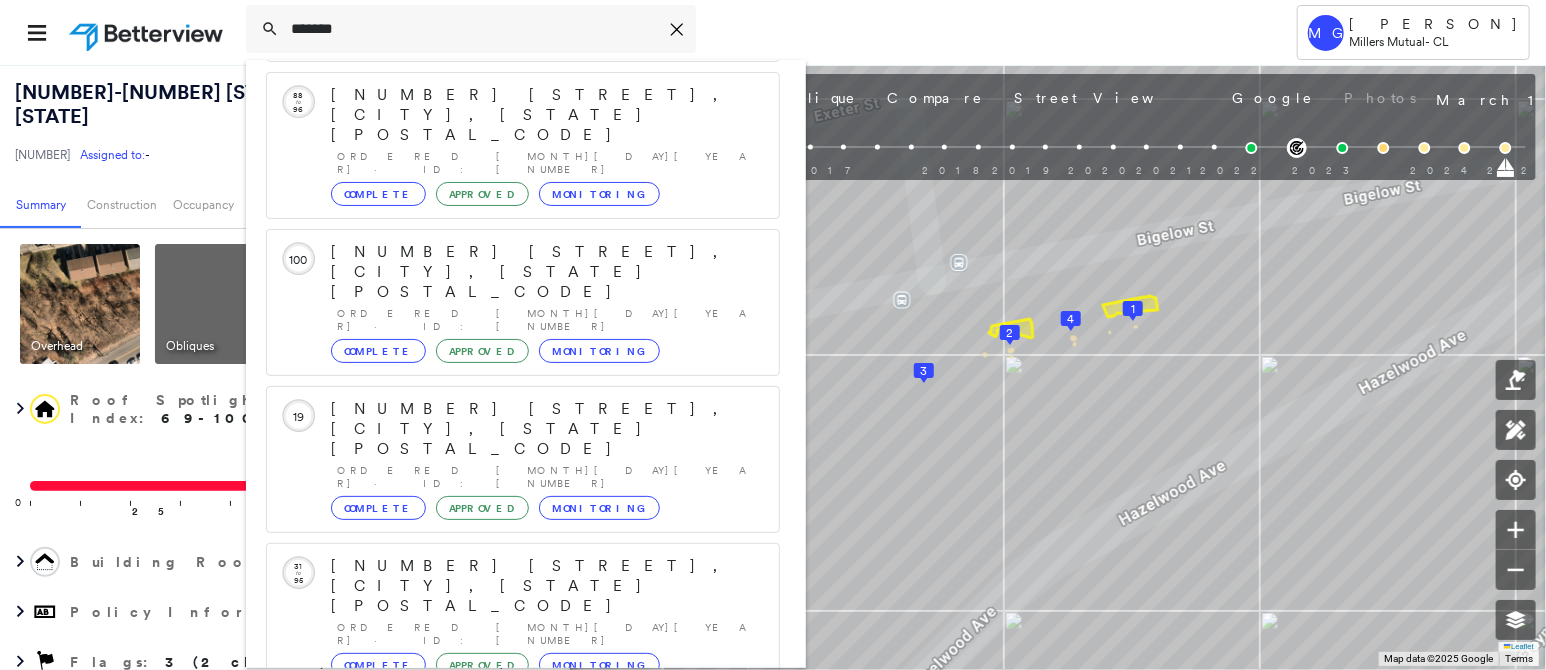 scroll, scrollTop: 133, scrollLeft: 0, axis: vertical 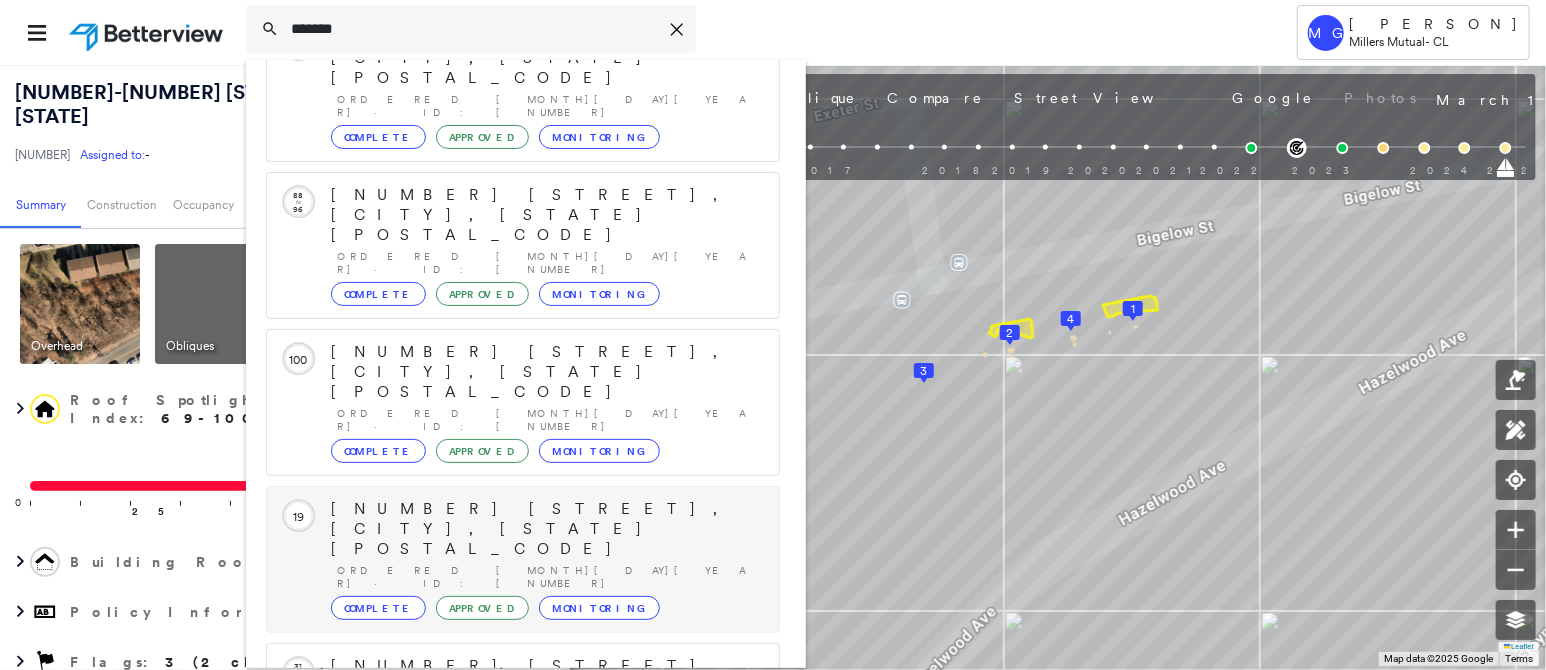click on "Complete" at bounding box center (378, 608) 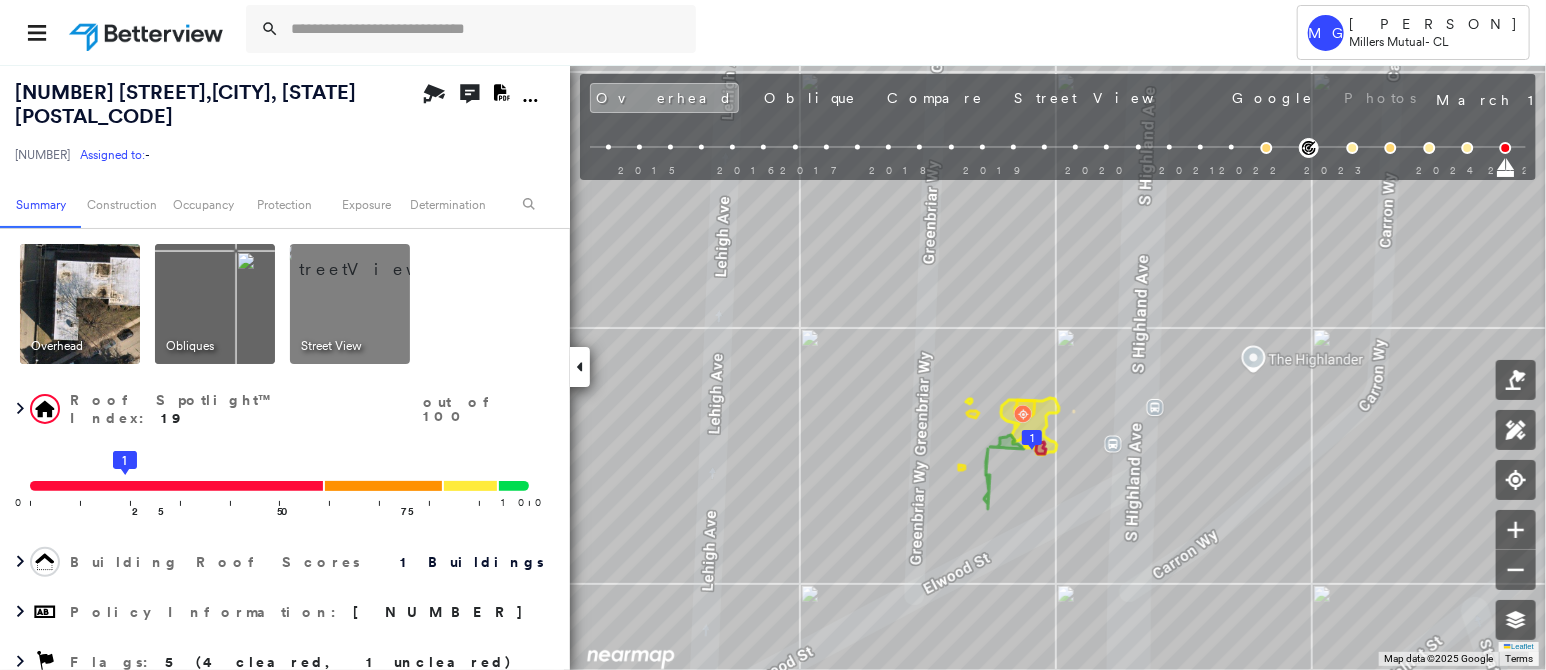 click at bounding box center (374, 259) 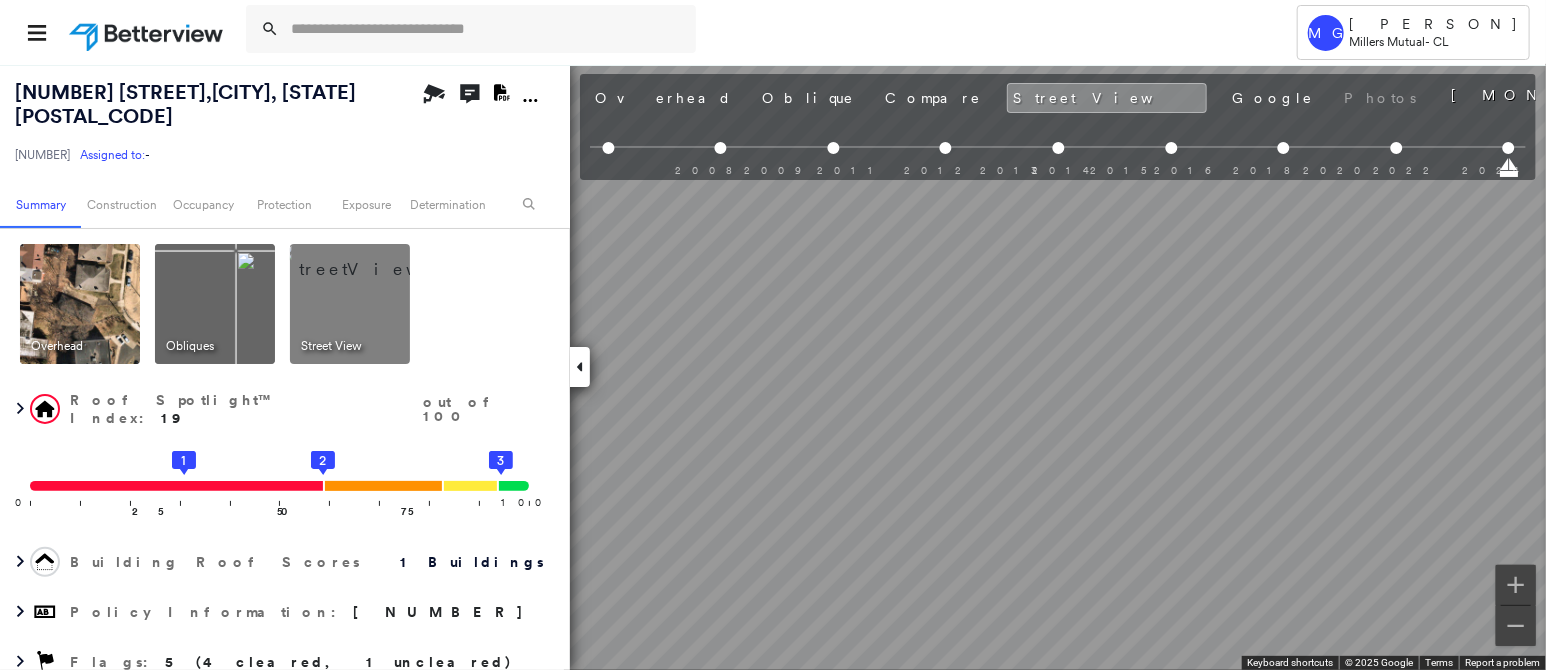 scroll, scrollTop: 0, scrollLeft: 555, axis: horizontal 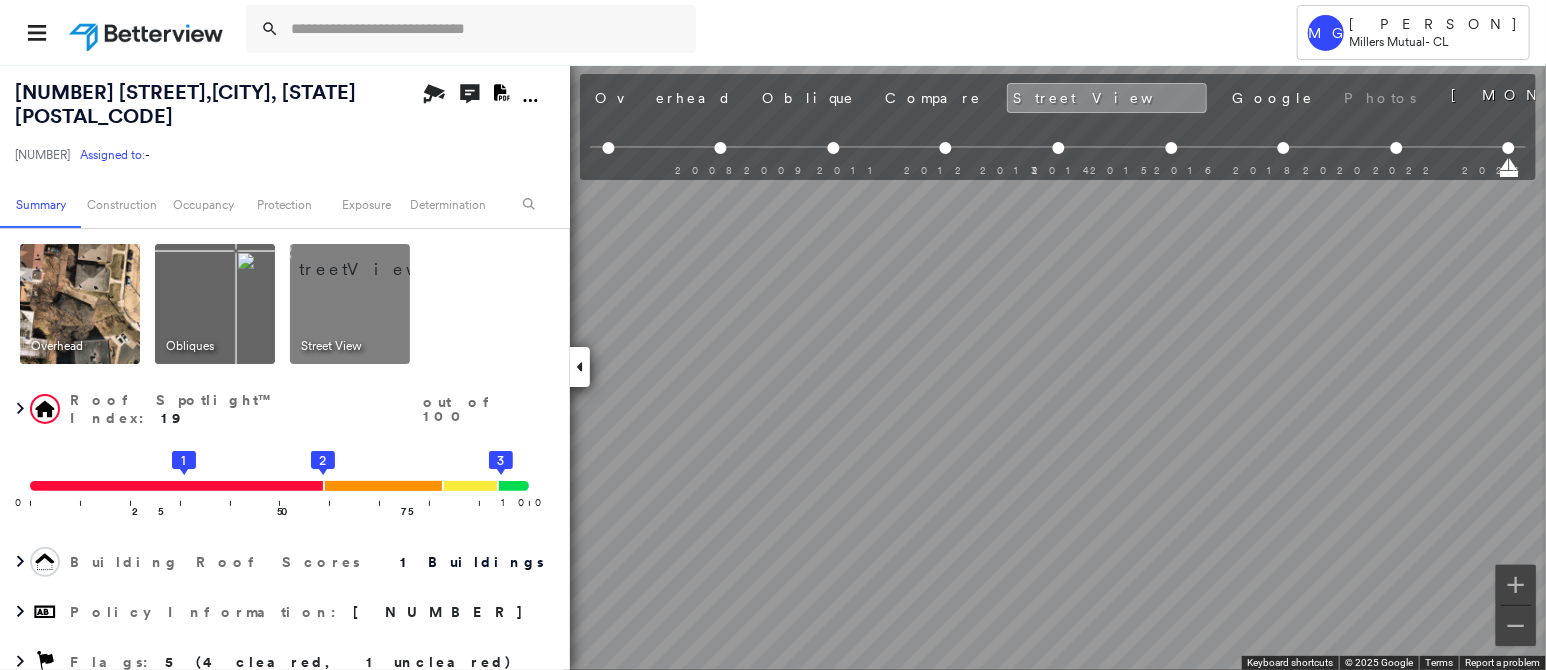 click on "Tower MG [PERSON] Millers Mutual  -   CL [NUMBER] [STREET] ,  [CITY], [STATE] [POSTAL_CODE] [NUMBER] Assigned to:  - Assigned to:  - [NUMBER] Assigned to:  - Open Comments Download PDF Report Summary Construction Occupancy Protection Exposure Determination Overhead Obliques Street View Roof Spotlight™ Index :  19 out of 100 0 100 25 50 1 75 2 3 Building Roof Scores 1 Buildings Policy Information :  [NUMBER] Flags :  5 (4 cleared, 1 uncleared) Construction Roof Spotlights :  Structural Damage, Ponding, Staining, Overhang, Vent Property Features Roof Size & Shape :  1 building  - Flat | PVC/TPO Occupancy Place Detail Protection Exposure FEMA Risk Index Additional Perils Determination Flags :  5 (4 cleared, 1 uncleared) Uncleared Flags (1) Cleared Flags  (4) PRIO Critical Priority Flagged [MONTH][DAY][YEAR] Clear Action Taken New Entry History Quote/New Business Terms & Conditions Added ACV Endorsement Added Cosmetic Endorsement Inspection/Loss Control Report Information Added to Inspection Survey General Save Renewal" at bounding box center (773, 335) 